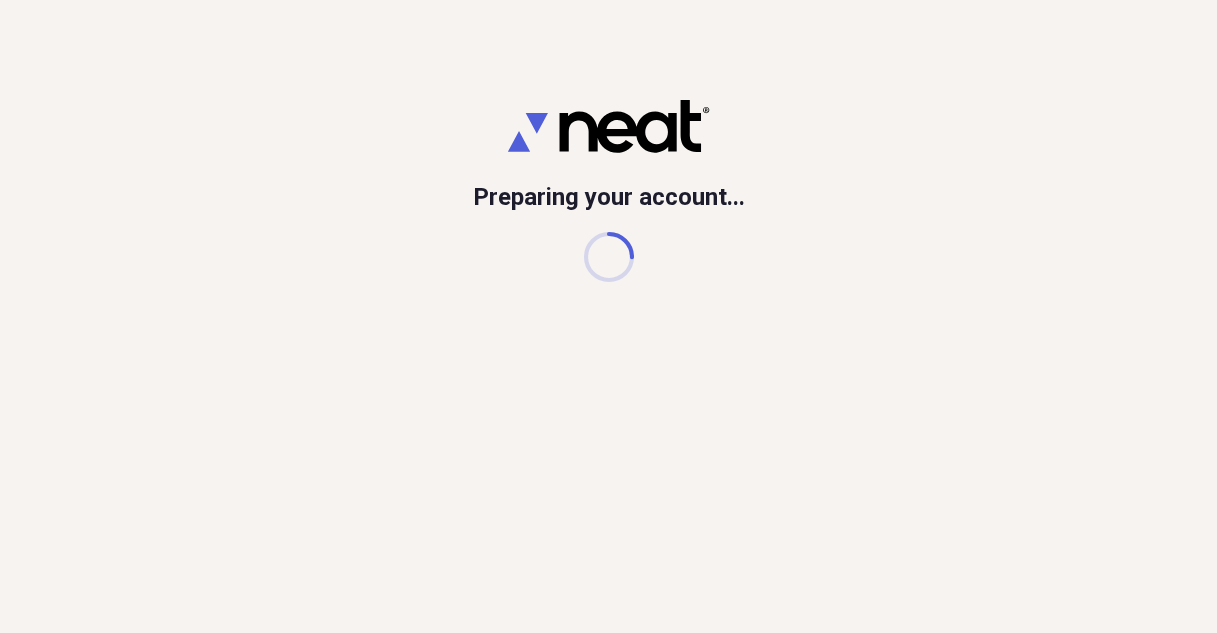 scroll, scrollTop: 0, scrollLeft: 0, axis: both 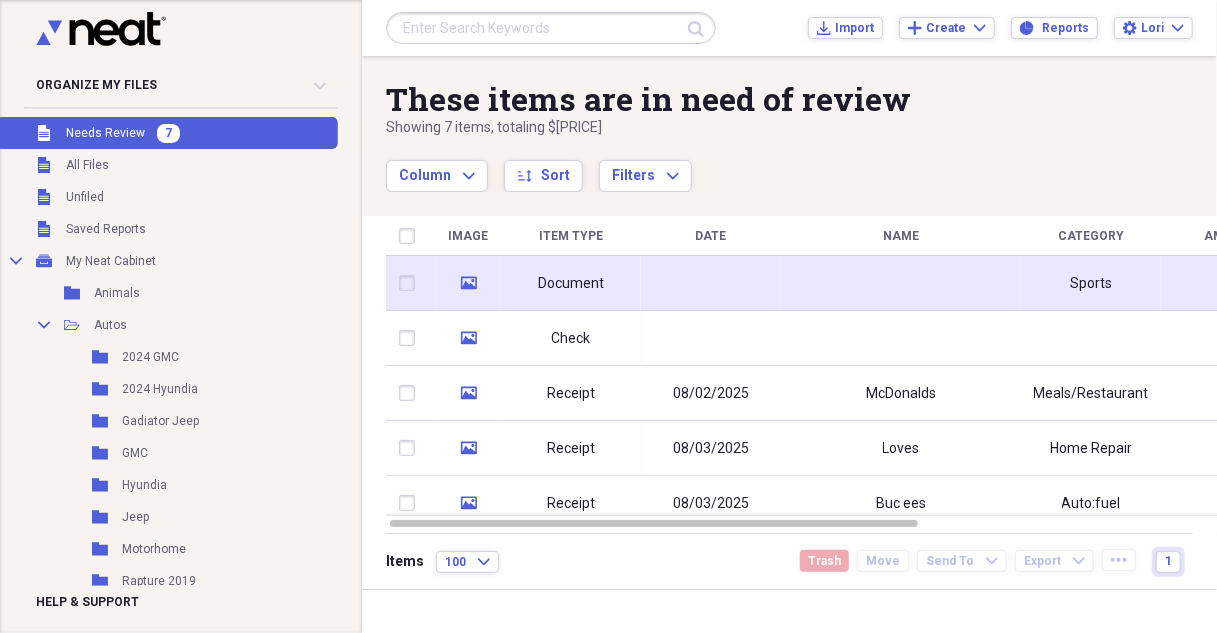 click at bounding box center (711, 283) 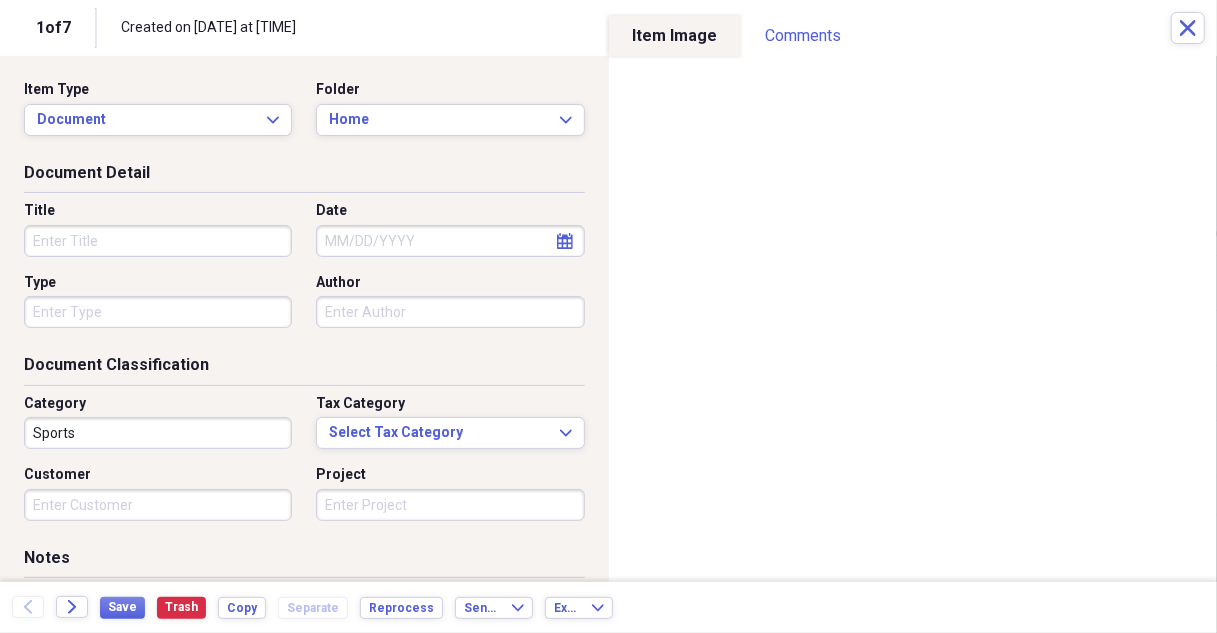 click on "Title" at bounding box center [158, 241] 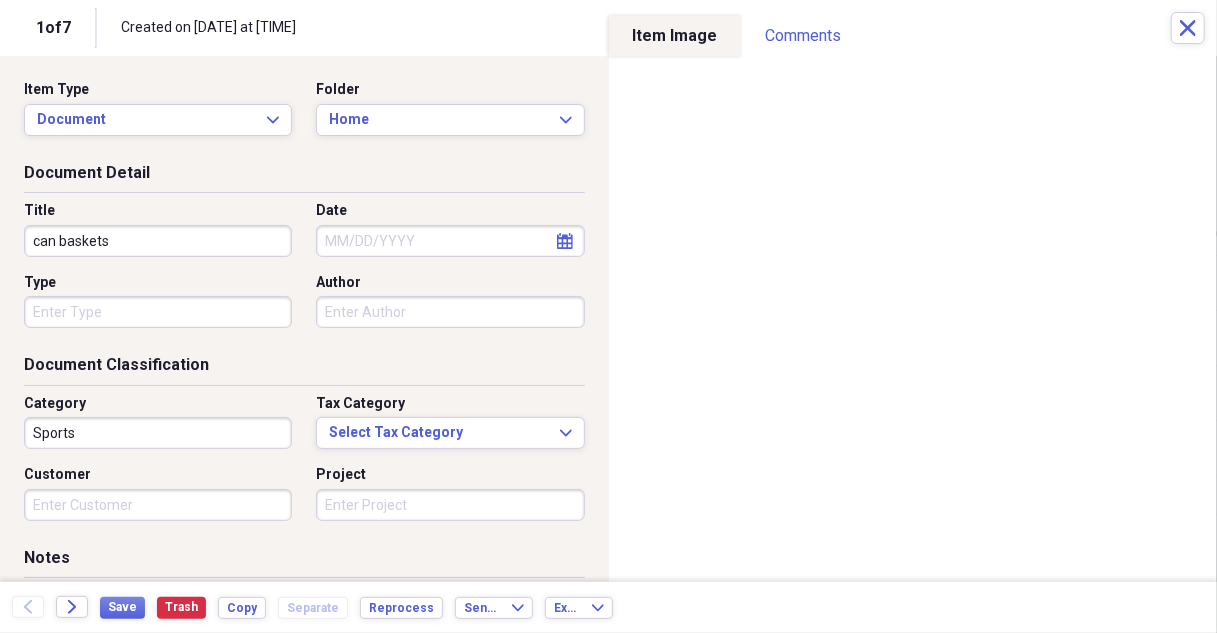 type on "can baskets" 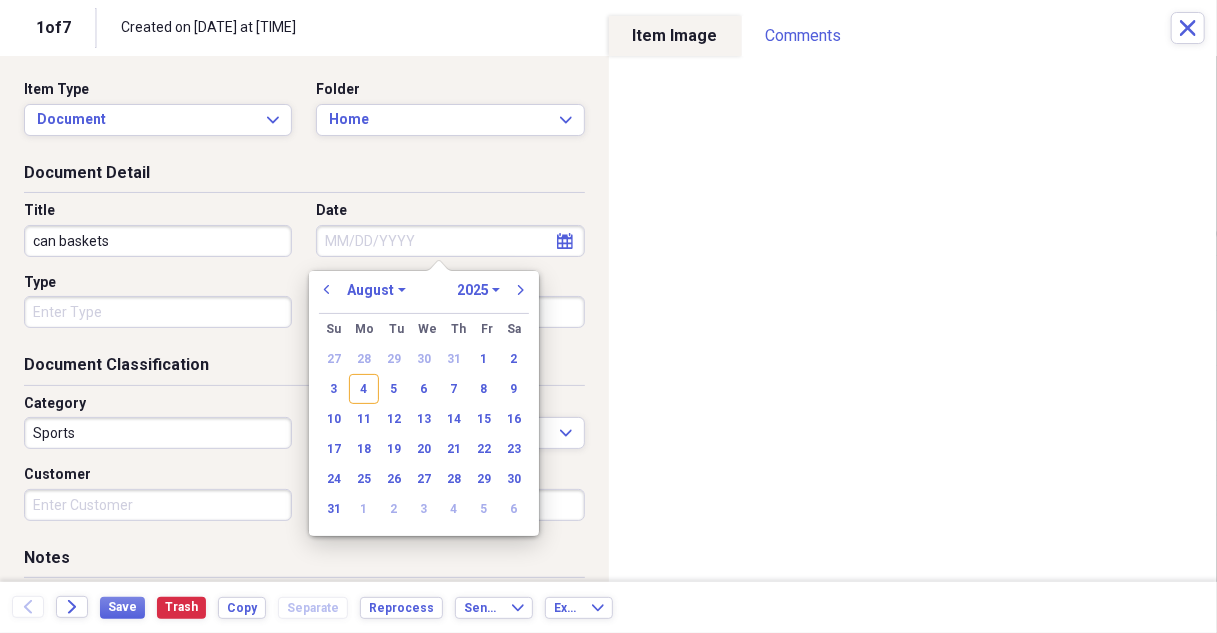 drag, startPoint x: 364, startPoint y: 397, endPoint x: 214, endPoint y: 373, distance: 151.90787 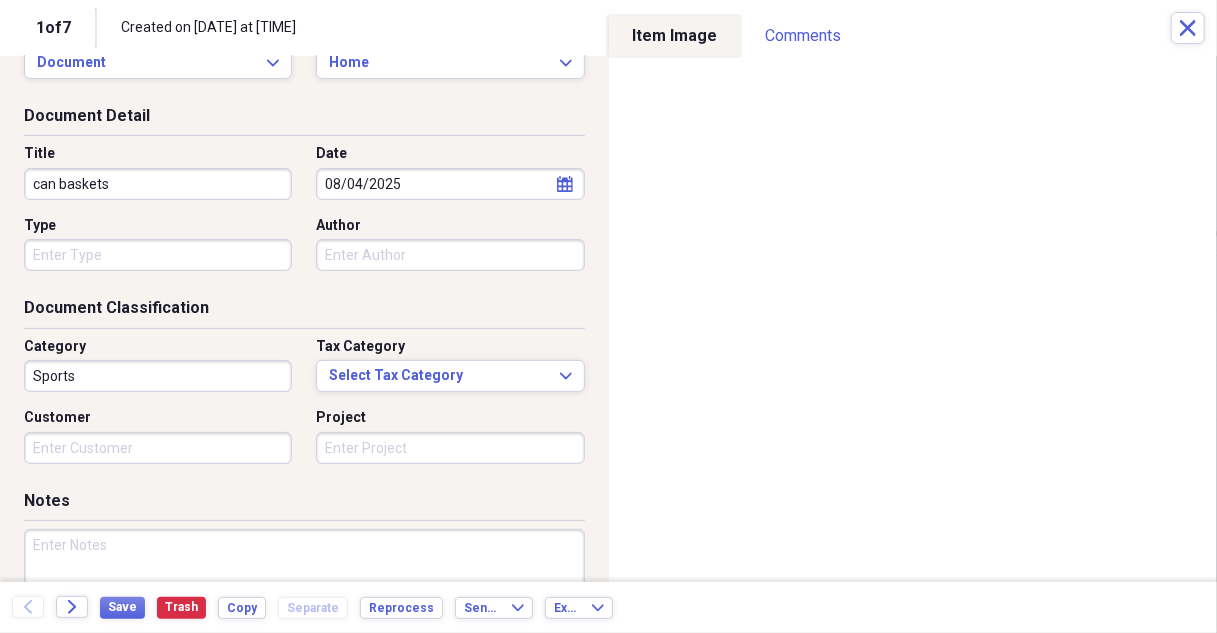 scroll, scrollTop: 100, scrollLeft: 0, axis: vertical 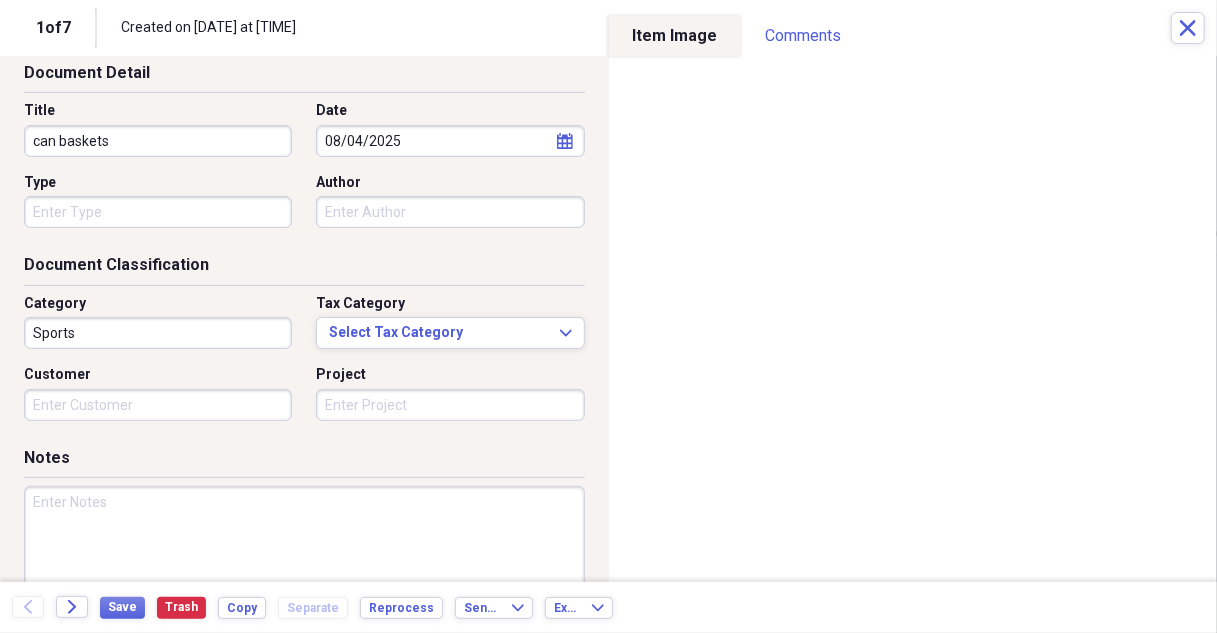 click on "Sports" at bounding box center [158, 333] 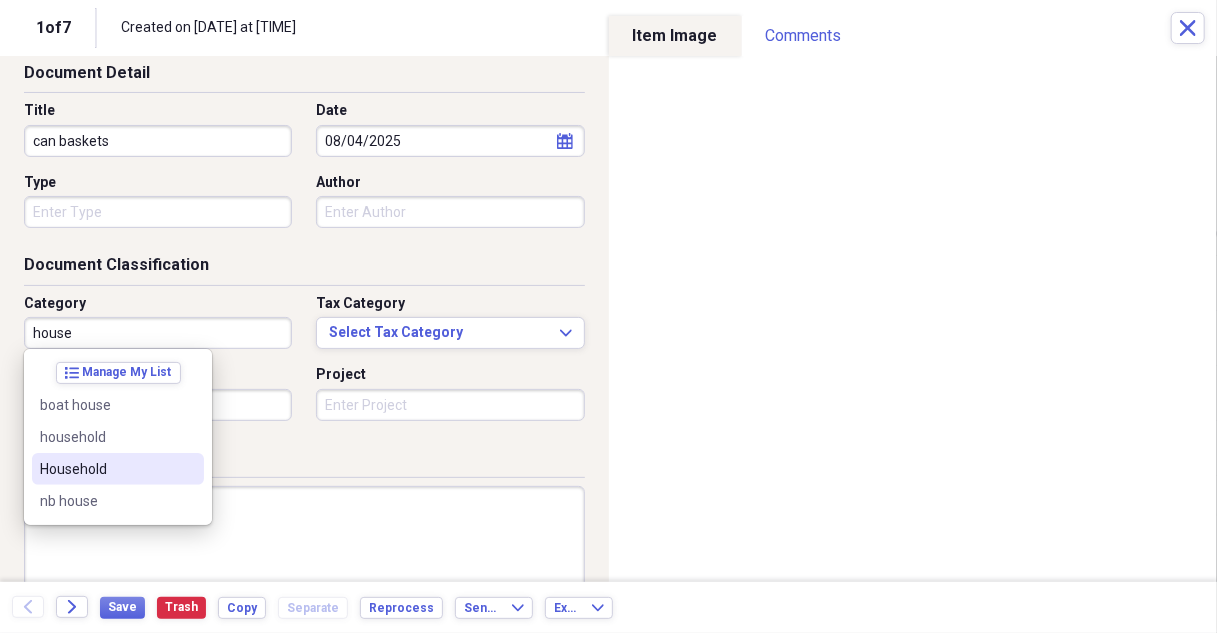 click on "Household" at bounding box center (106, 469) 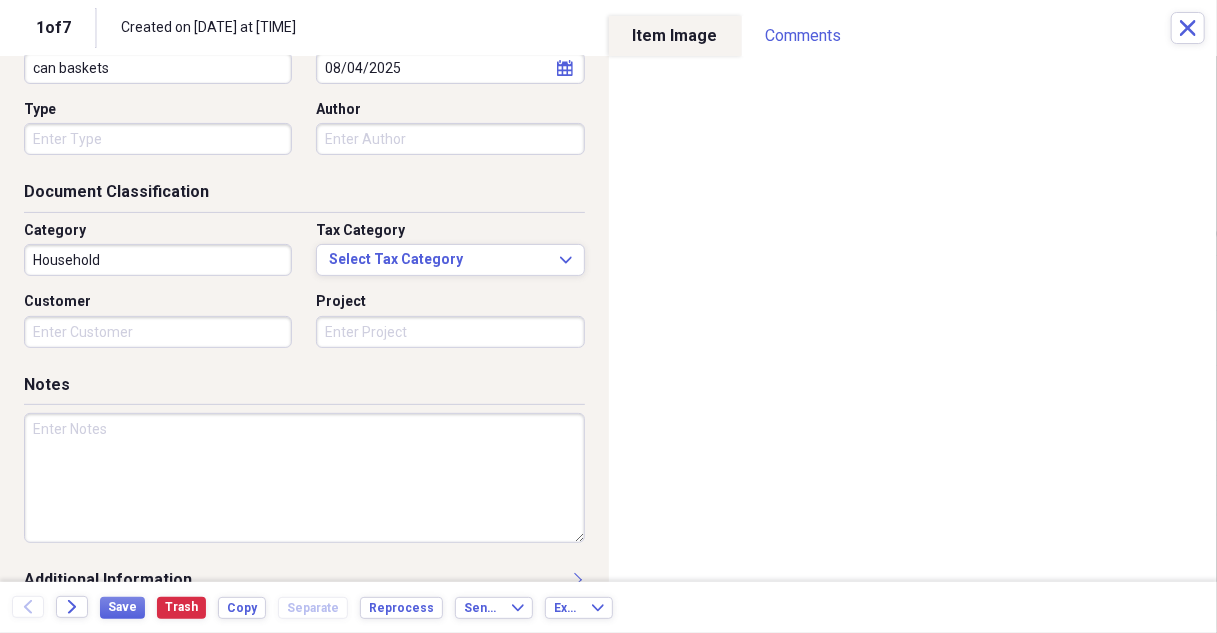 scroll, scrollTop: 206, scrollLeft: 0, axis: vertical 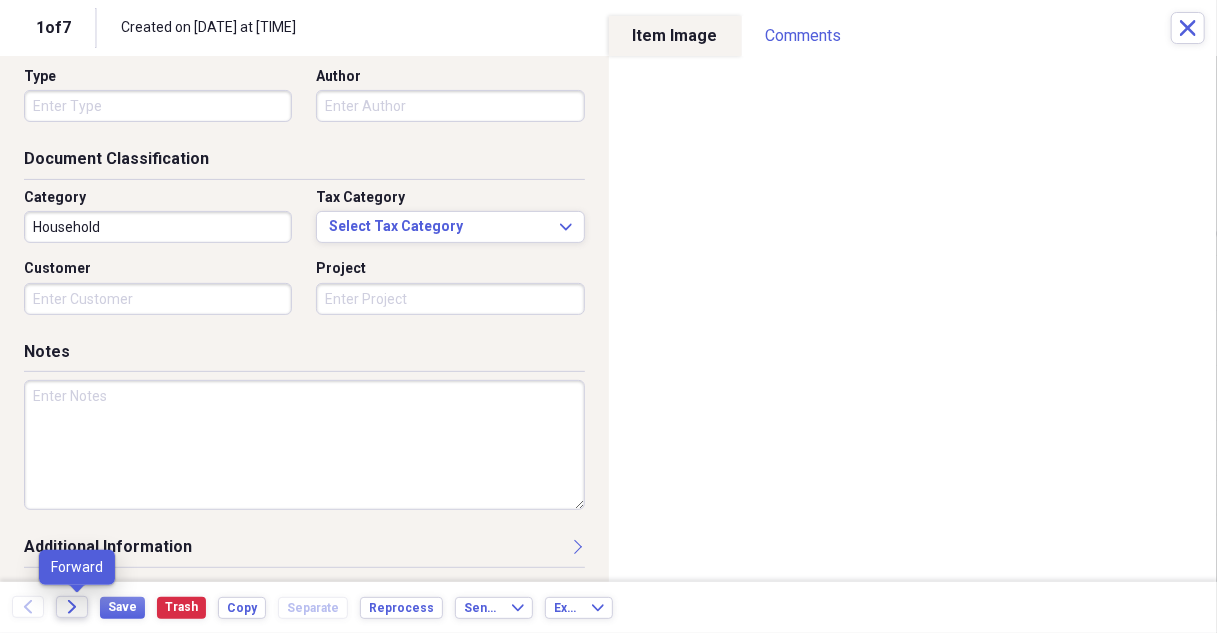 click on "Forward" 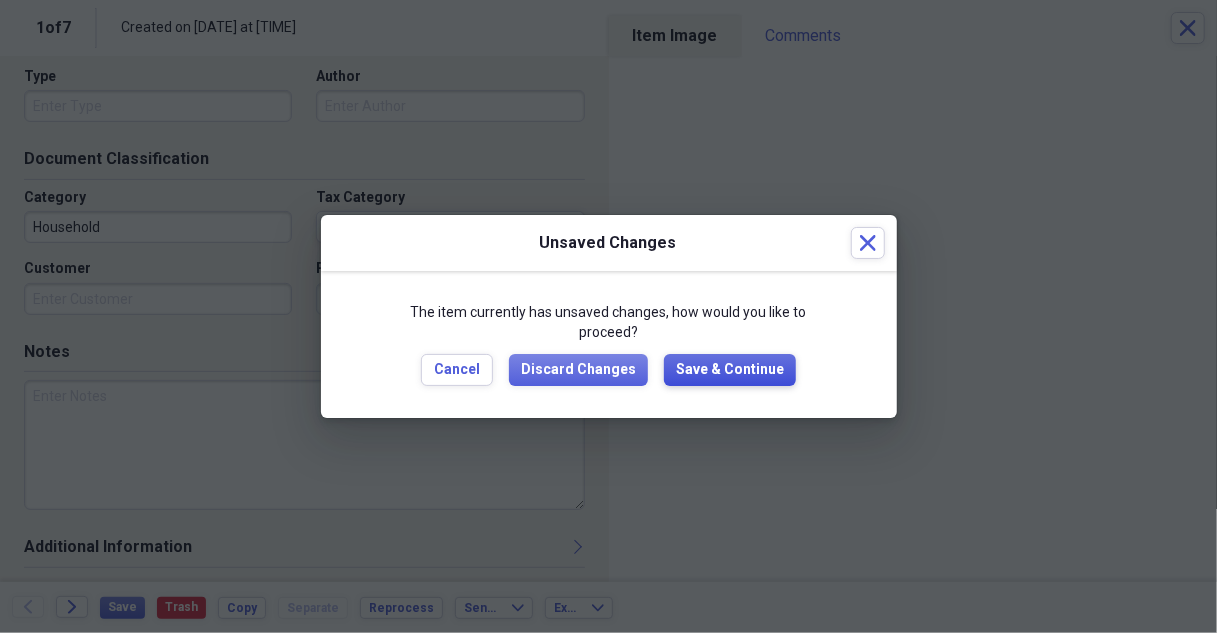 click on "Save & Continue" at bounding box center [730, 370] 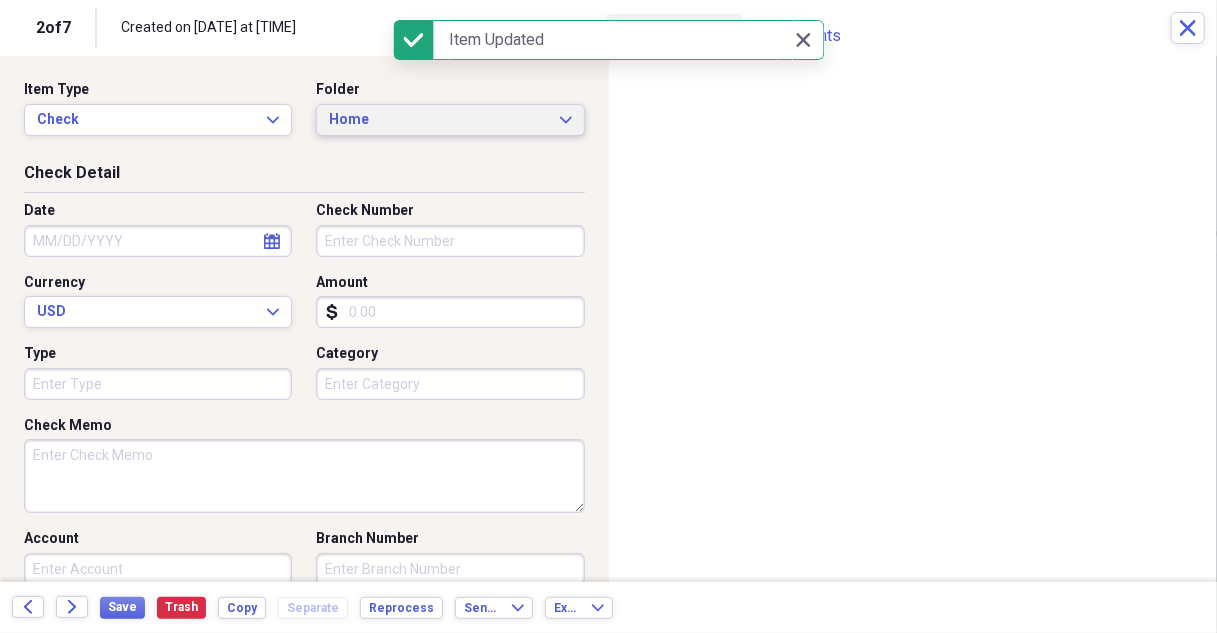 click on "Home Expand" at bounding box center [450, 120] 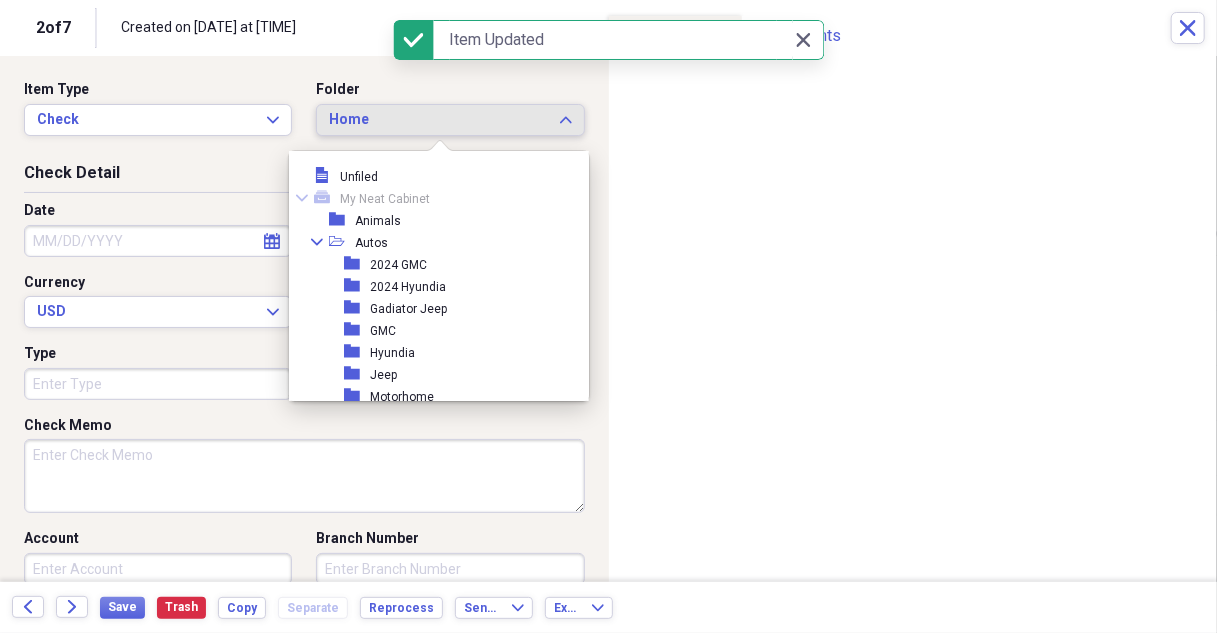scroll, scrollTop: 253, scrollLeft: 0, axis: vertical 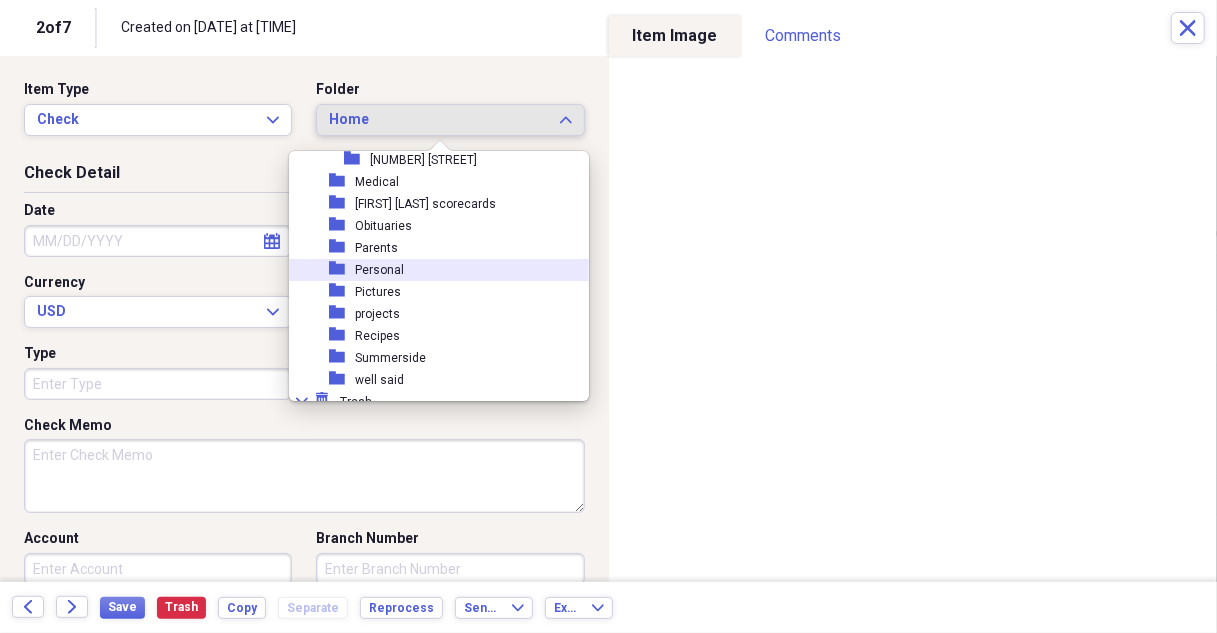 click on "Personal" at bounding box center [379, 270] 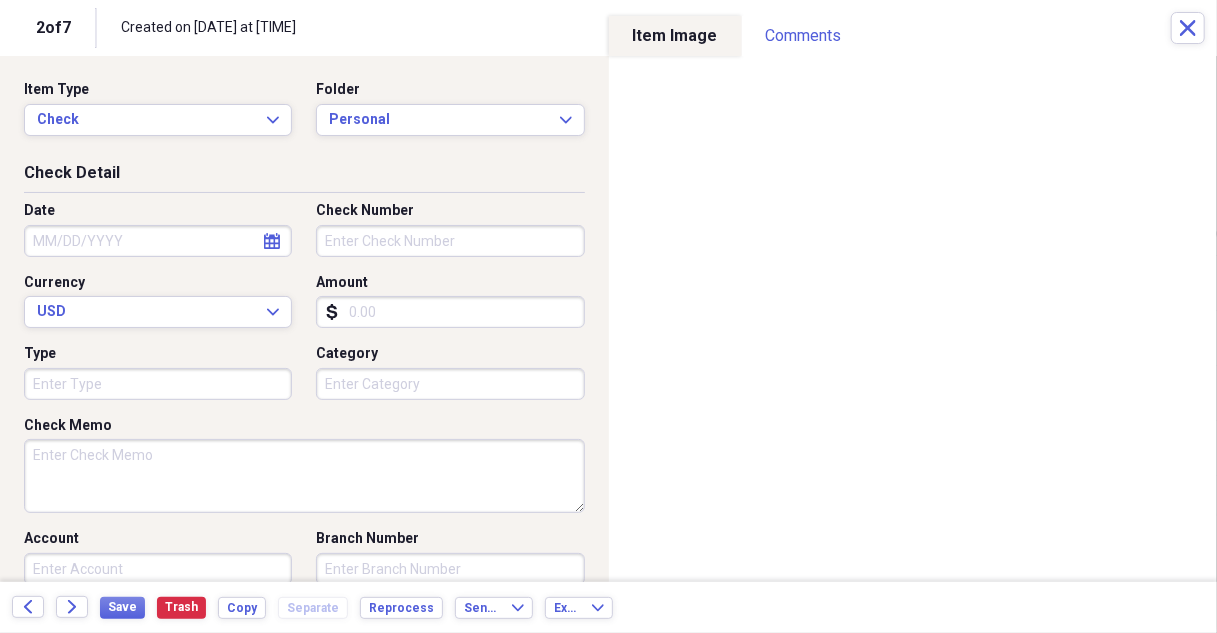 select on "7" 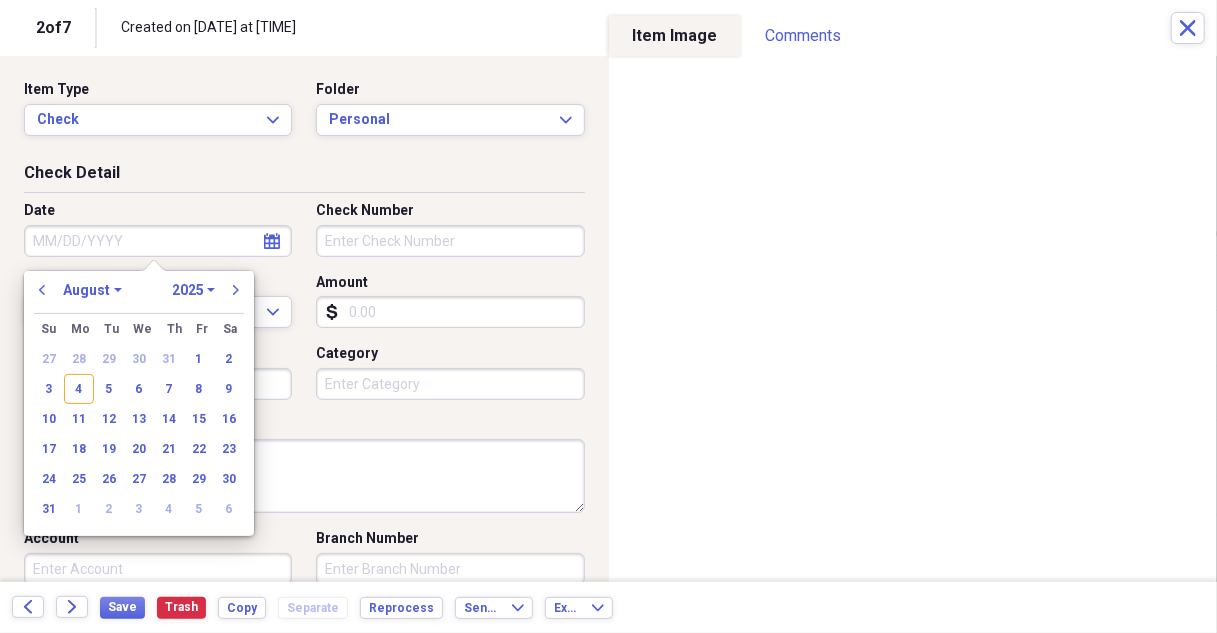click on "Date" at bounding box center (158, 241) 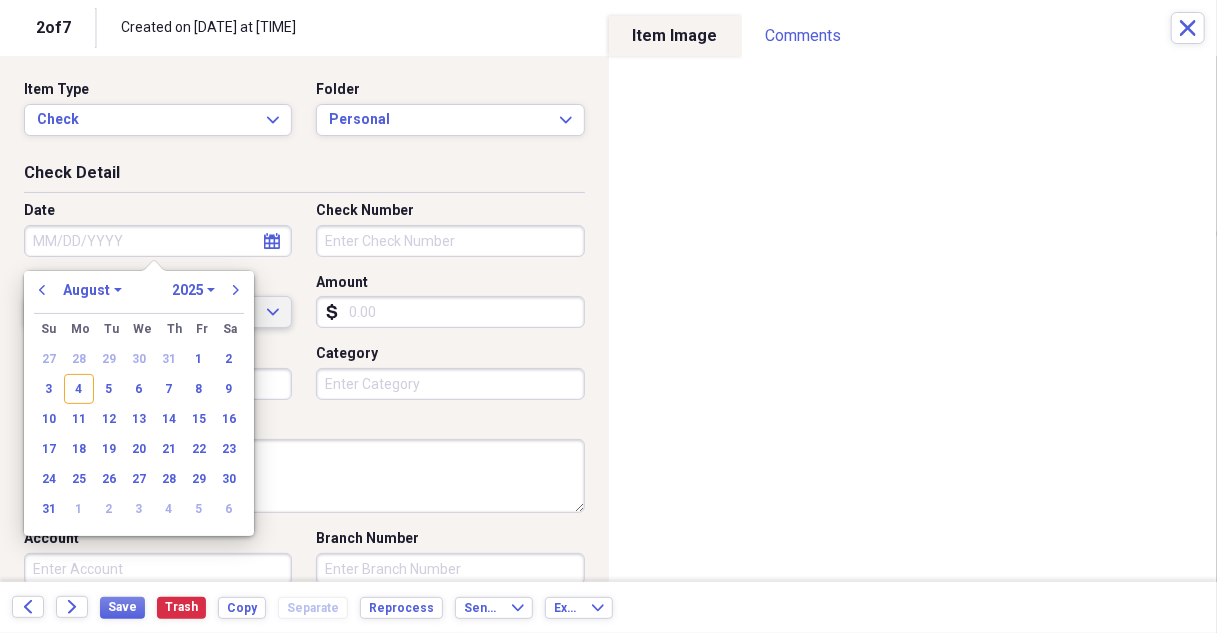 drag, startPoint x: 76, startPoint y: 387, endPoint x: 212, endPoint y: 319, distance: 152.05263 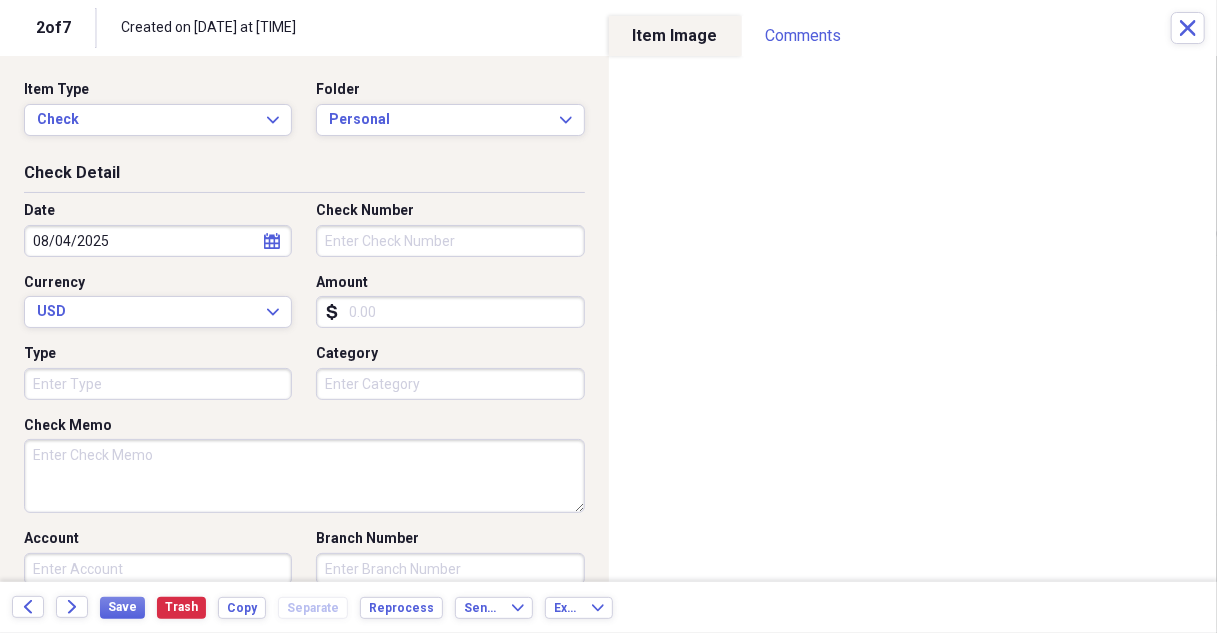click on "Check Number" at bounding box center [450, 241] 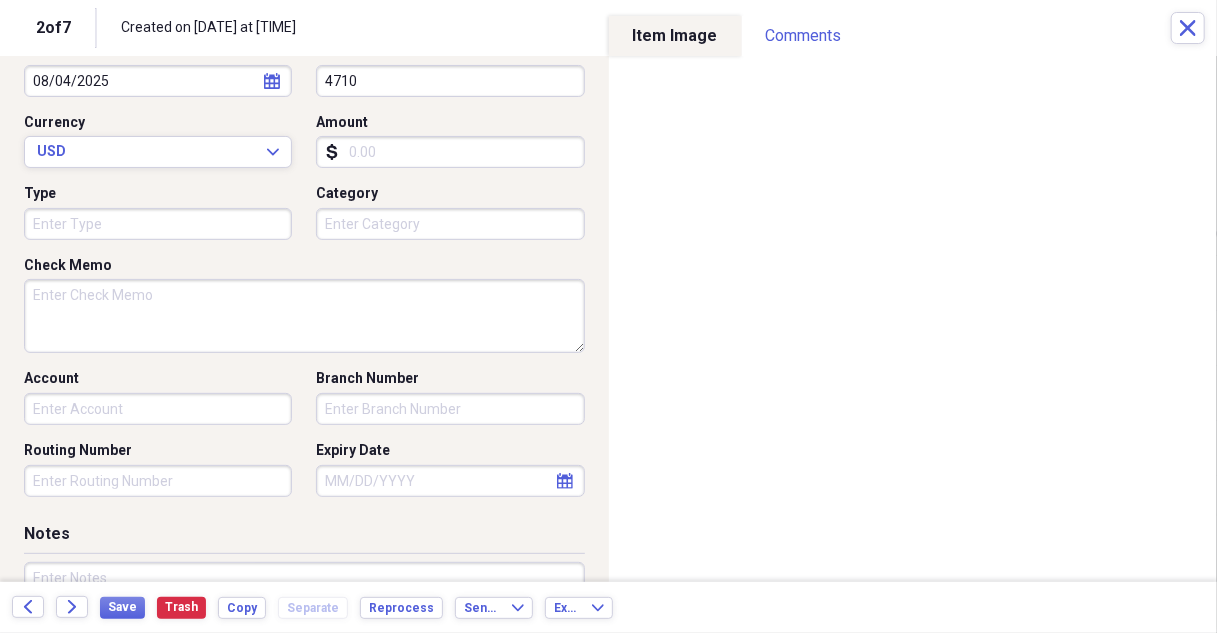 scroll, scrollTop: 200, scrollLeft: 0, axis: vertical 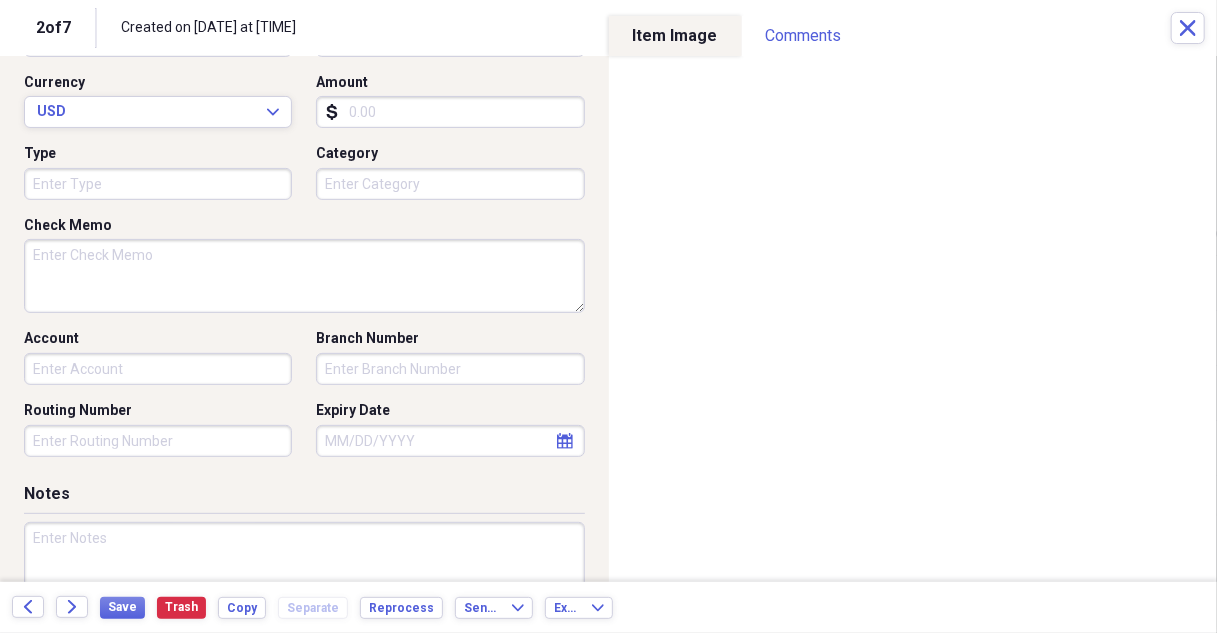 type on "4710" 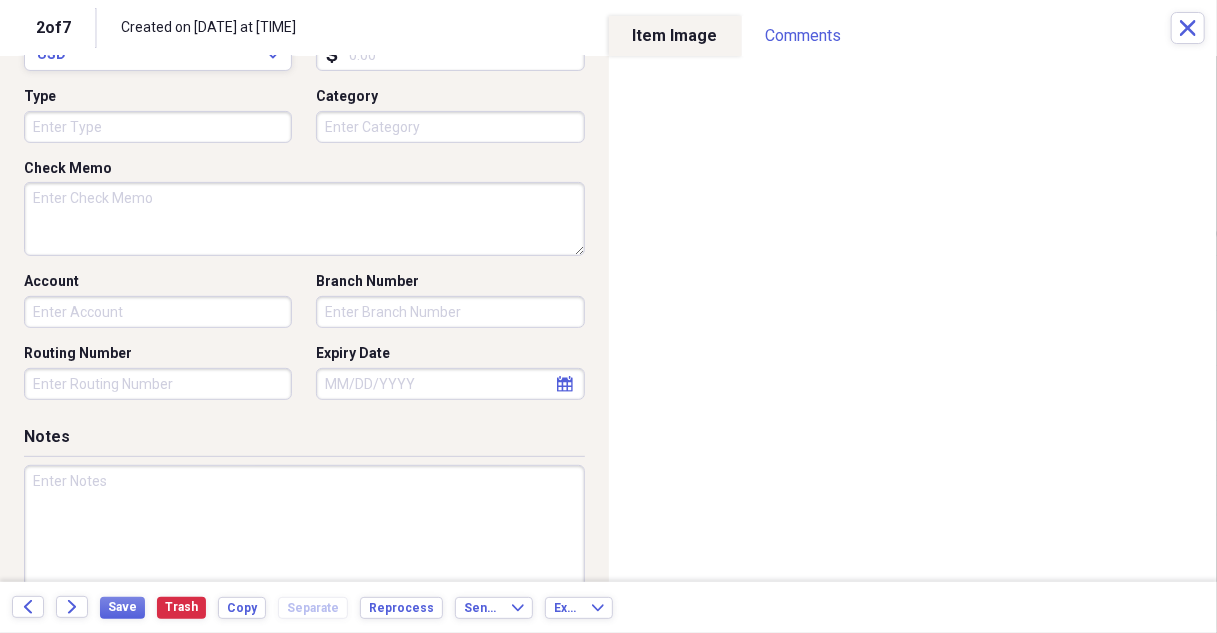 scroll, scrollTop: 300, scrollLeft: 0, axis: vertical 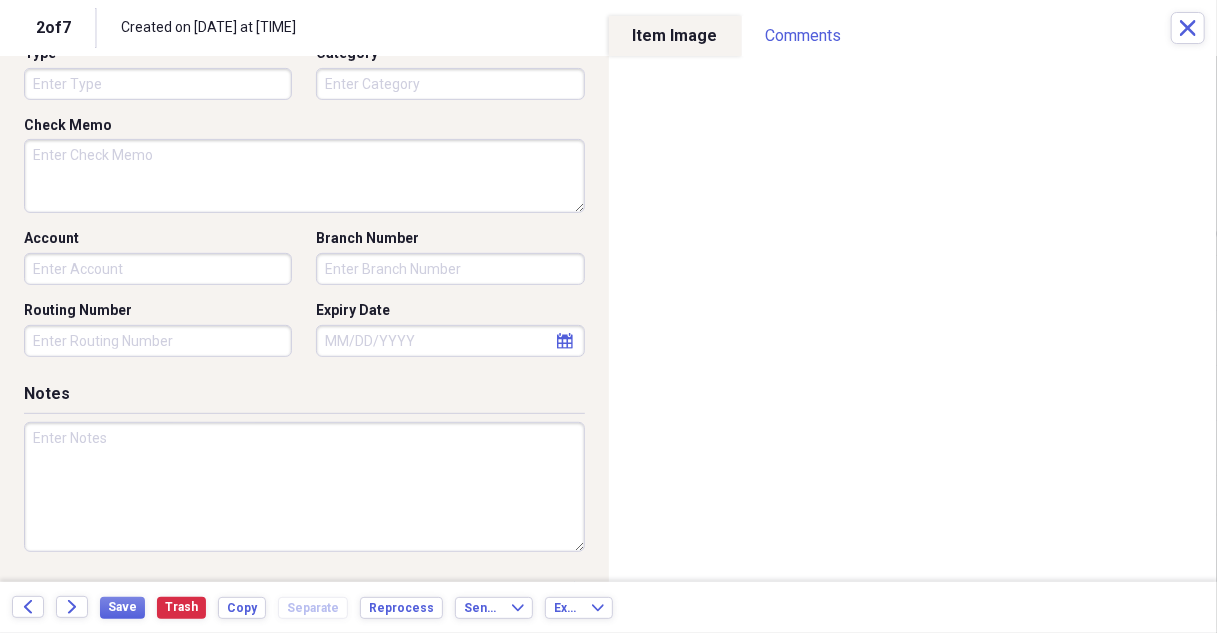 click on "Account" at bounding box center [158, 269] 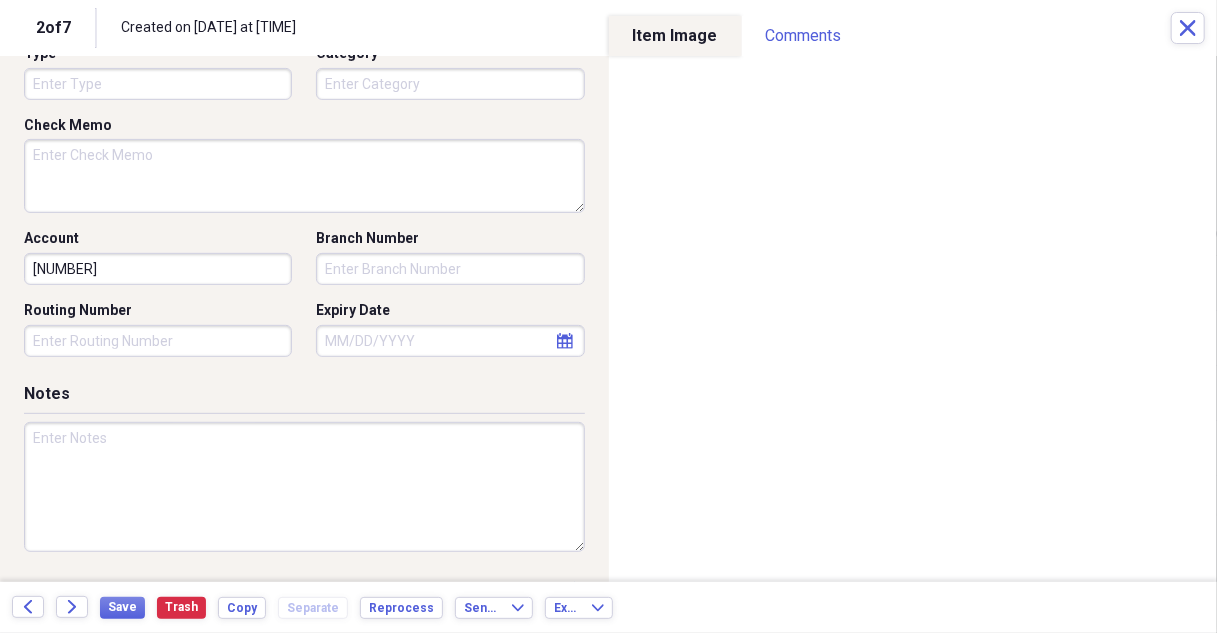 type on "[NUMBER]" 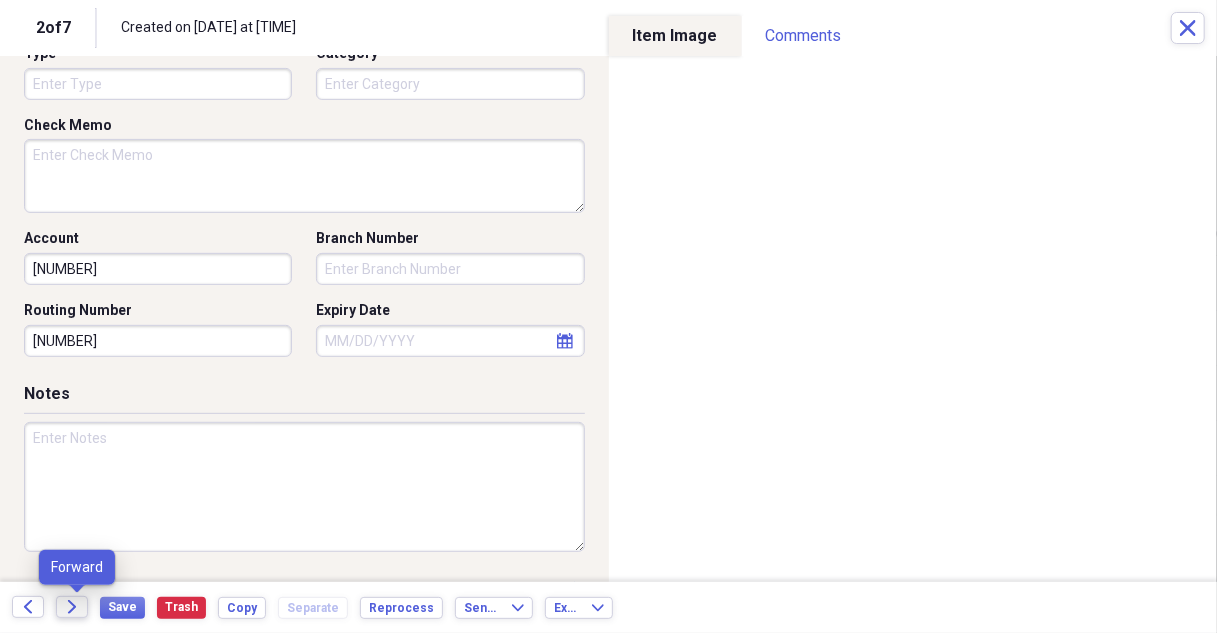 type on "[NUMBER]" 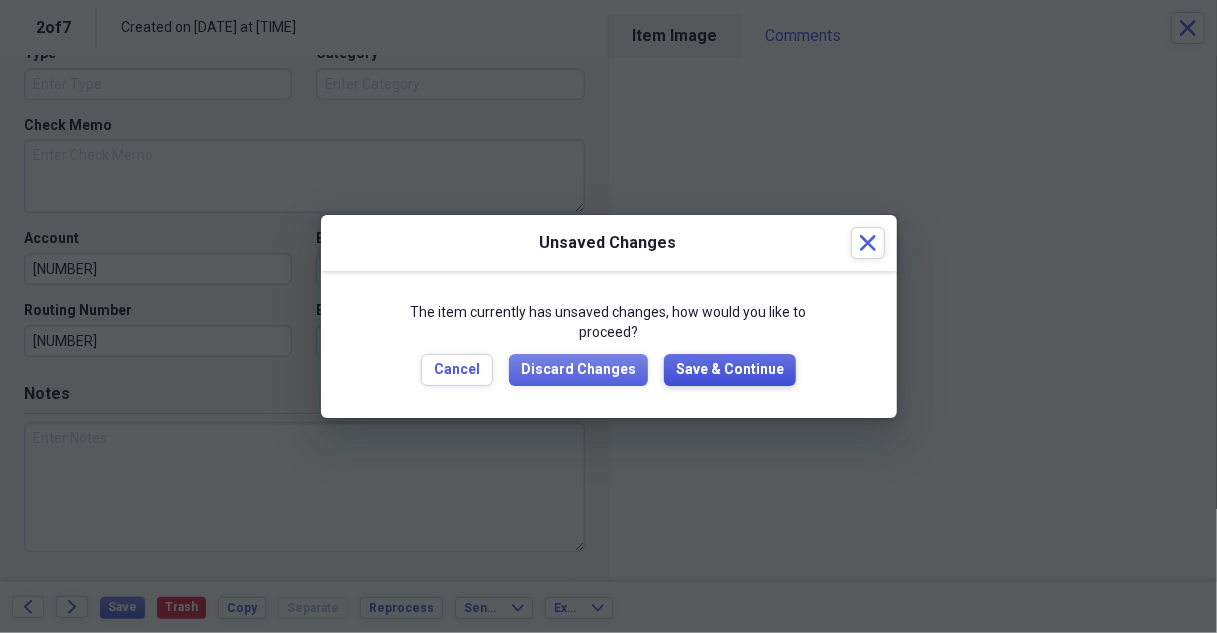click on "Save & Continue" at bounding box center (730, 370) 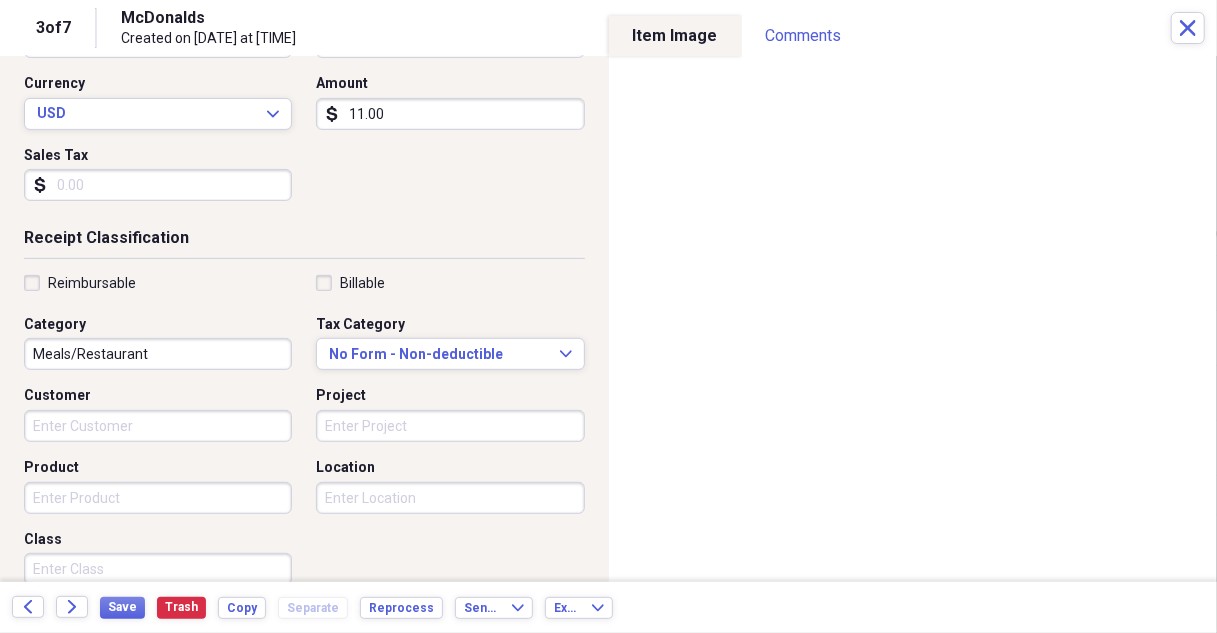 scroll, scrollTop: 300, scrollLeft: 0, axis: vertical 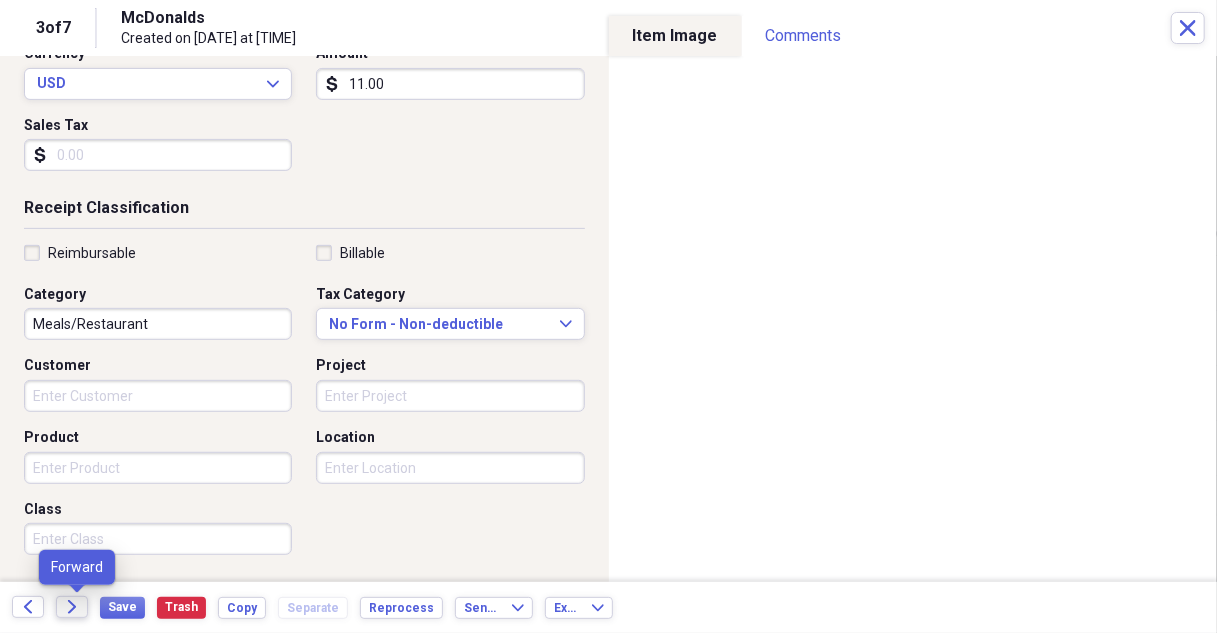 click on "Forward" 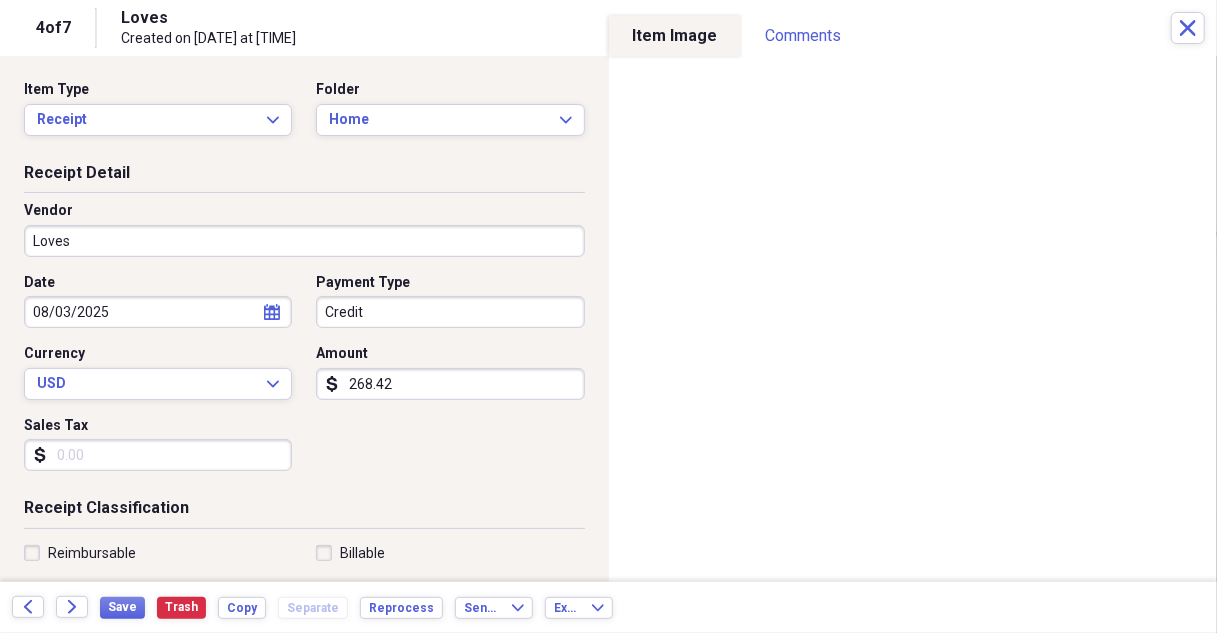 click on "268.42" at bounding box center (450, 384) 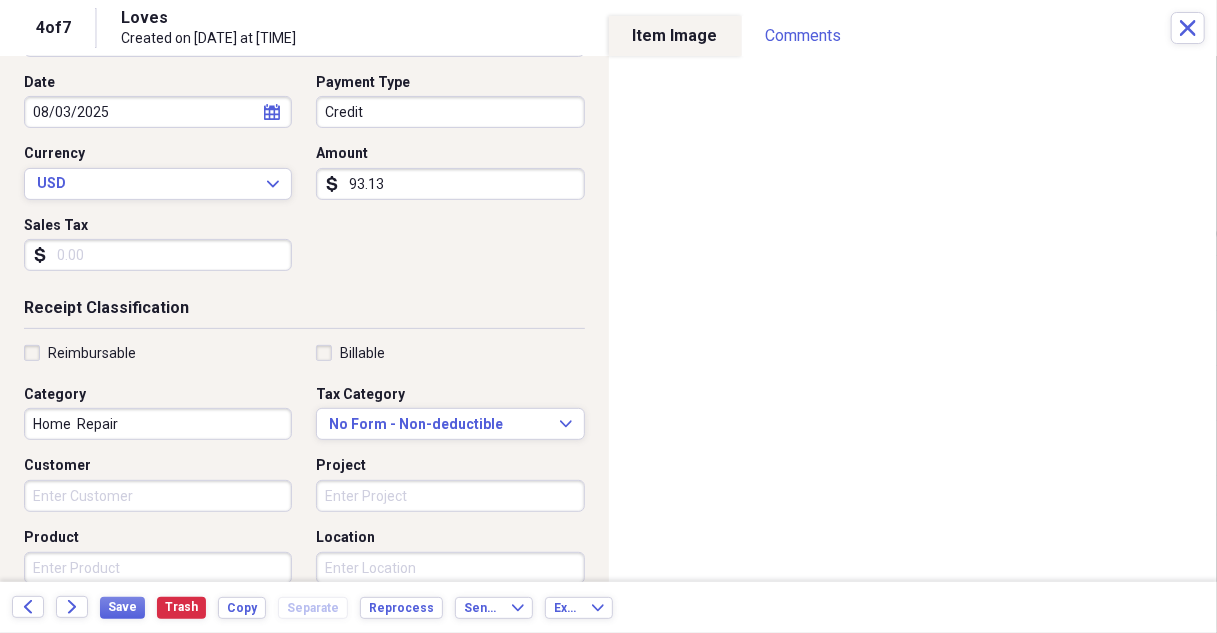 scroll, scrollTop: 300, scrollLeft: 0, axis: vertical 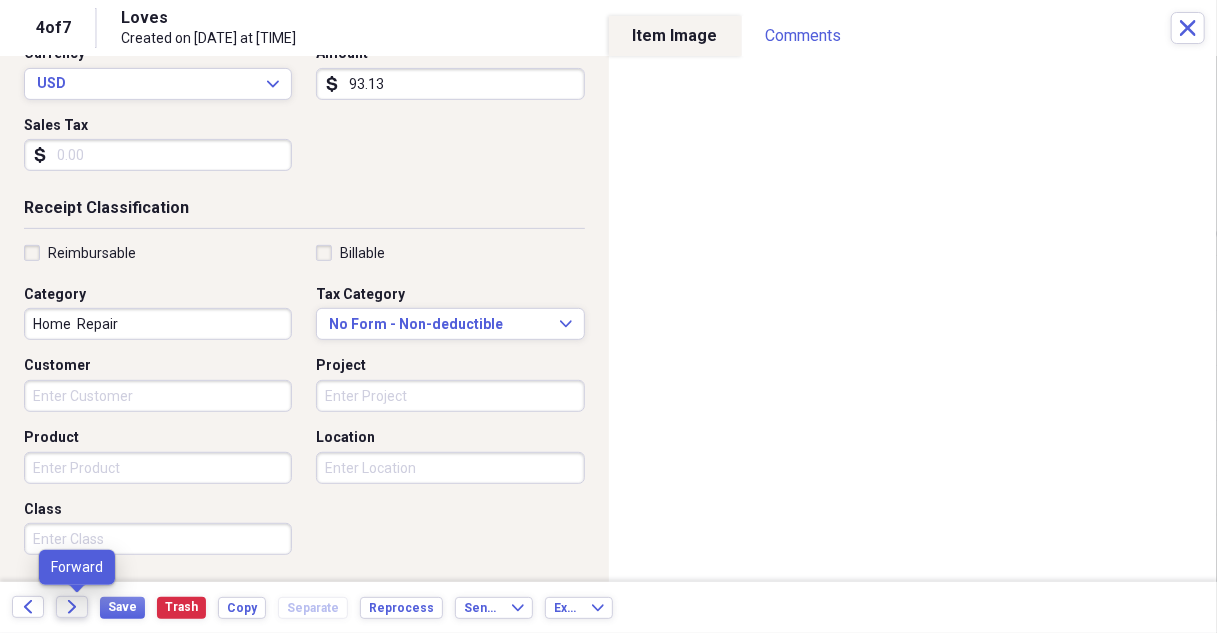 type on "93.13" 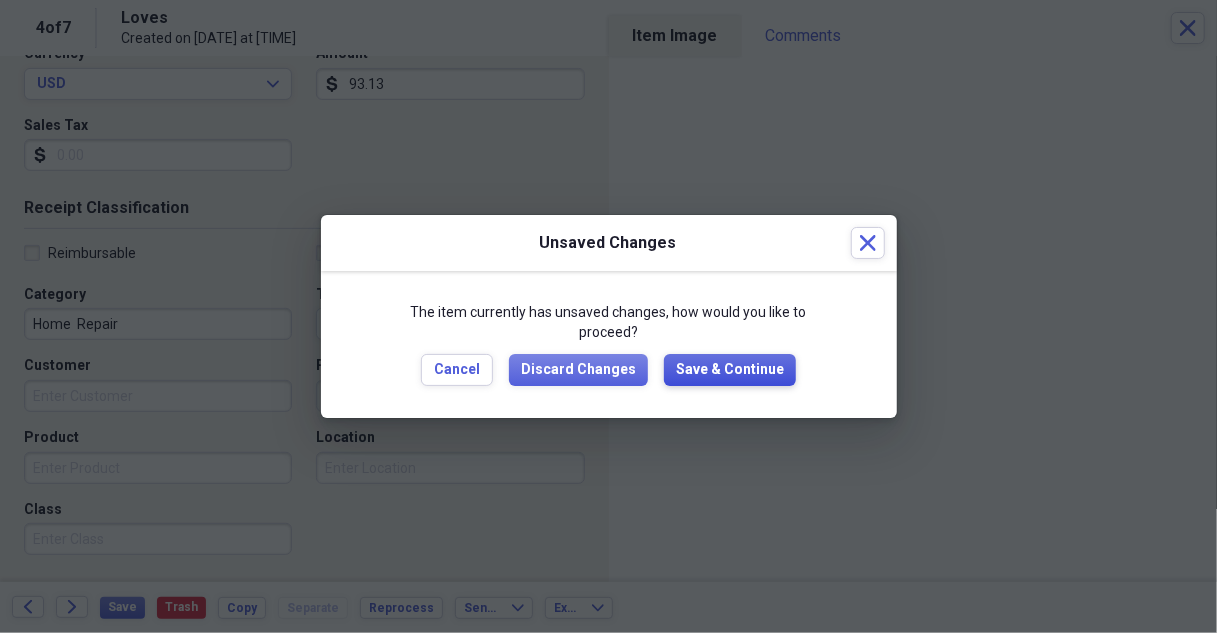 click on "Save & Continue" at bounding box center (730, 370) 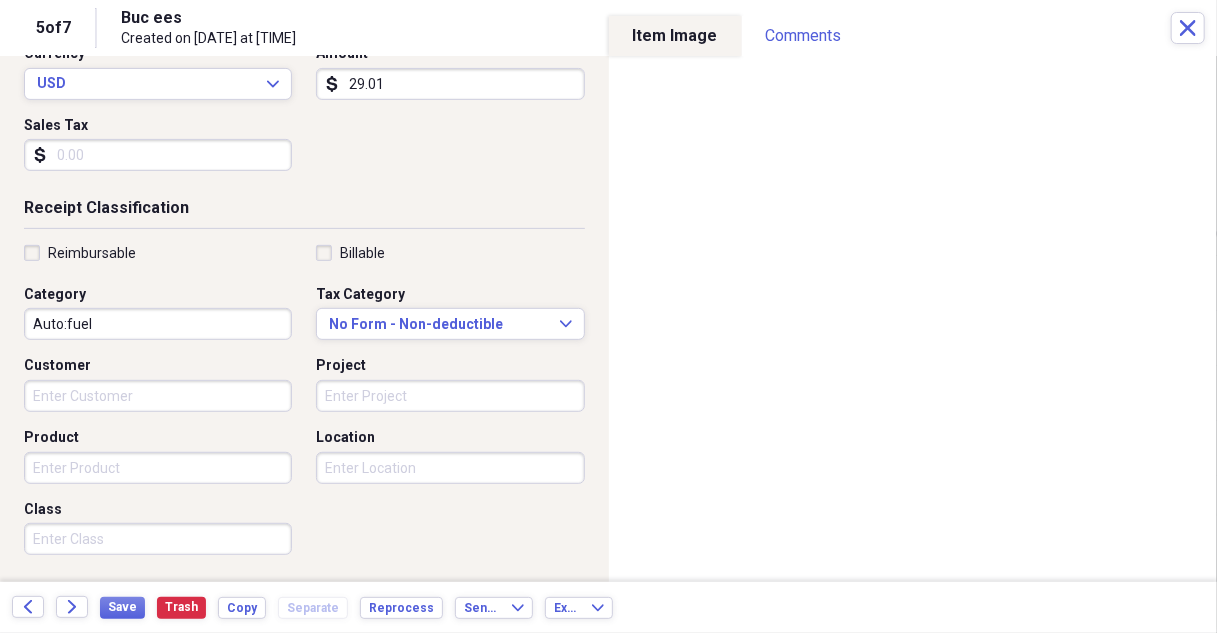 scroll, scrollTop: 400, scrollLeft: 0, axis: vertical 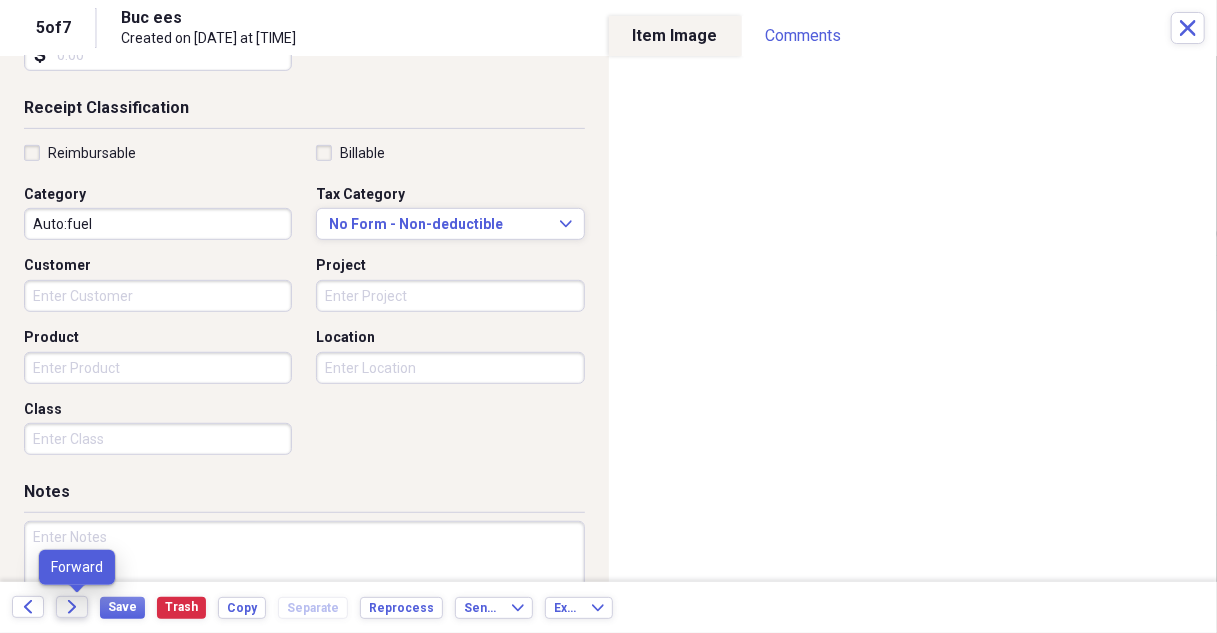 click on "Forward" 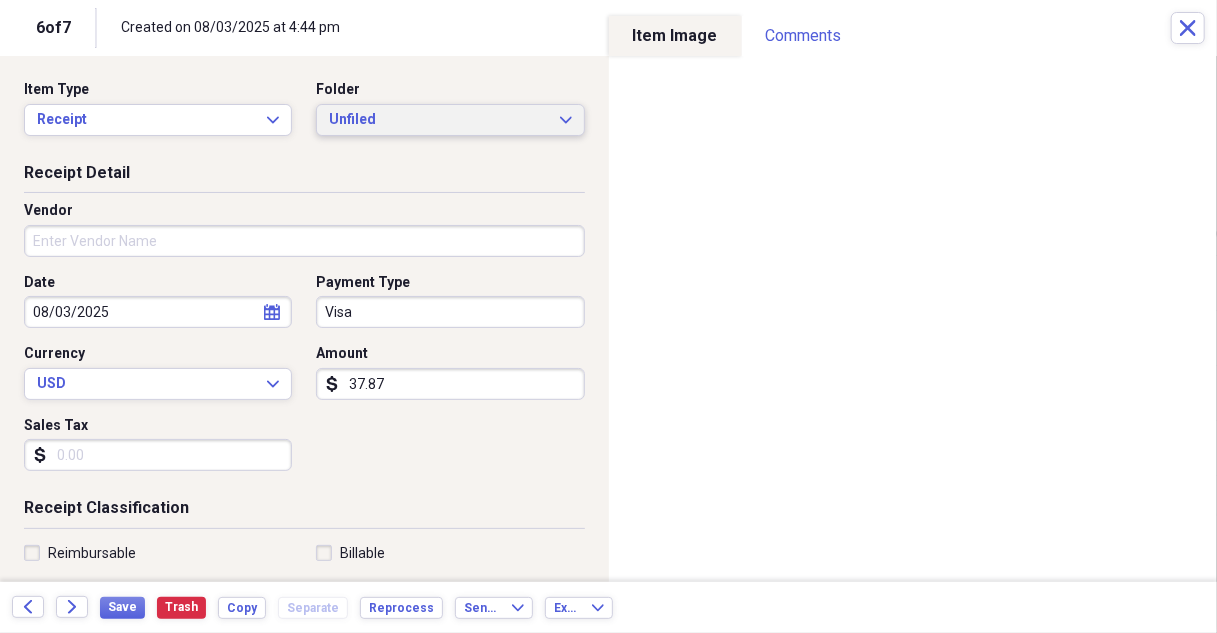 click on "Expand" 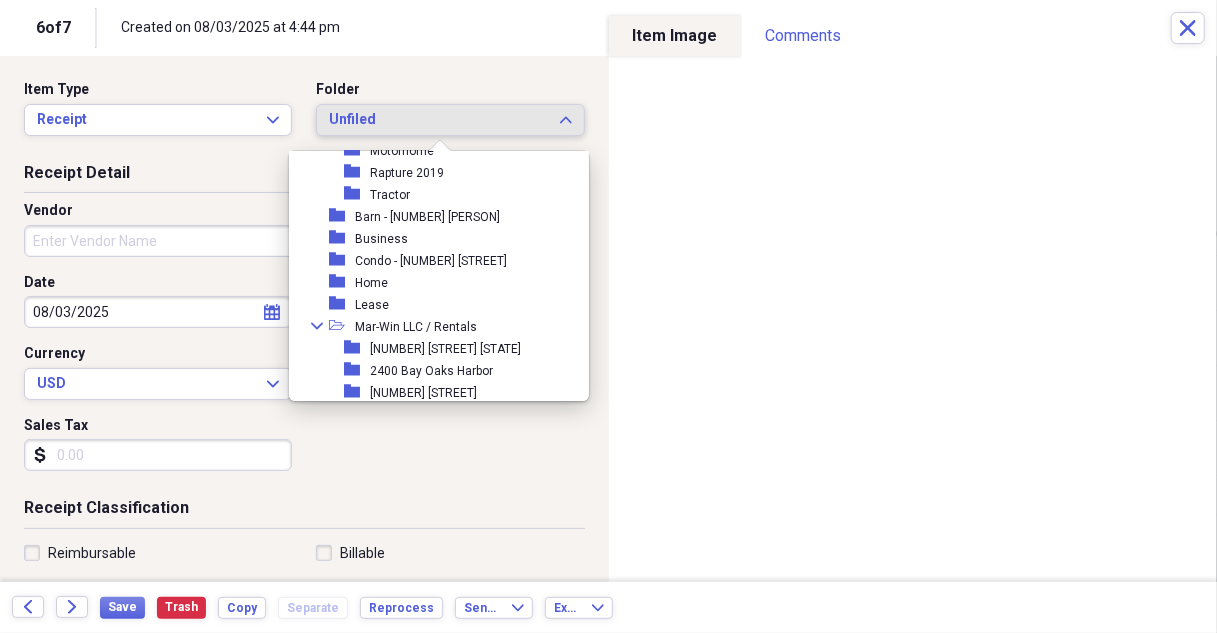 scroll, scrollTop: 272, scrollLeft: 0, axis: vertical 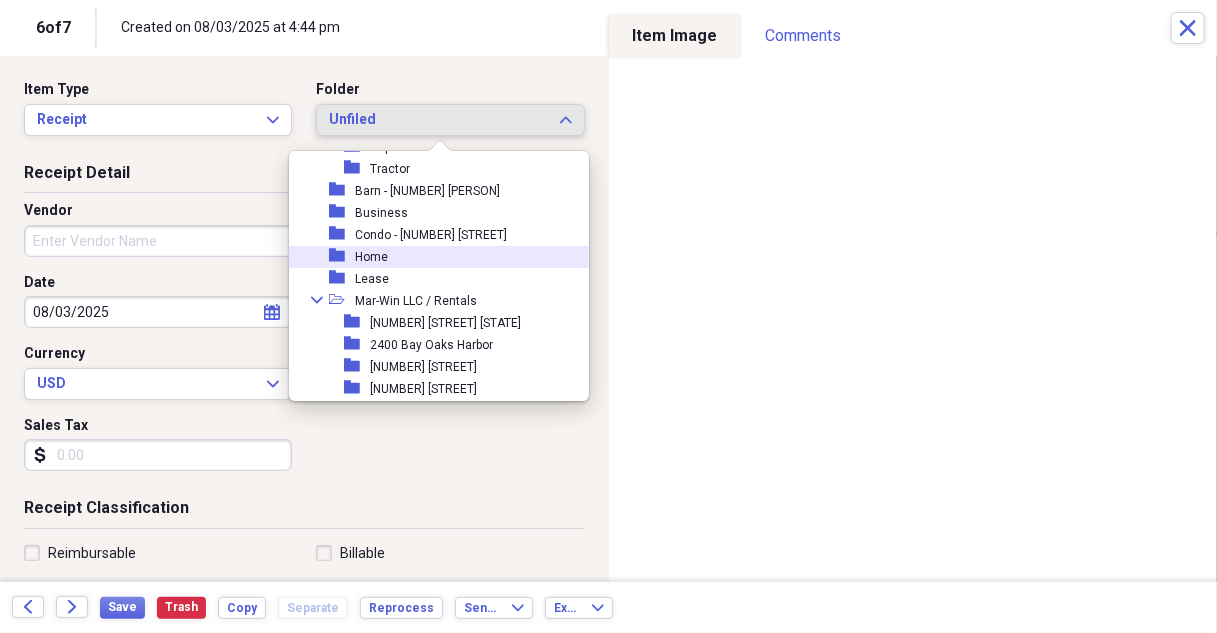 drag, startPoint x: 402, startPoint y: 251, endPoint x: 177, endPoint y: 218, distance: 227.40712 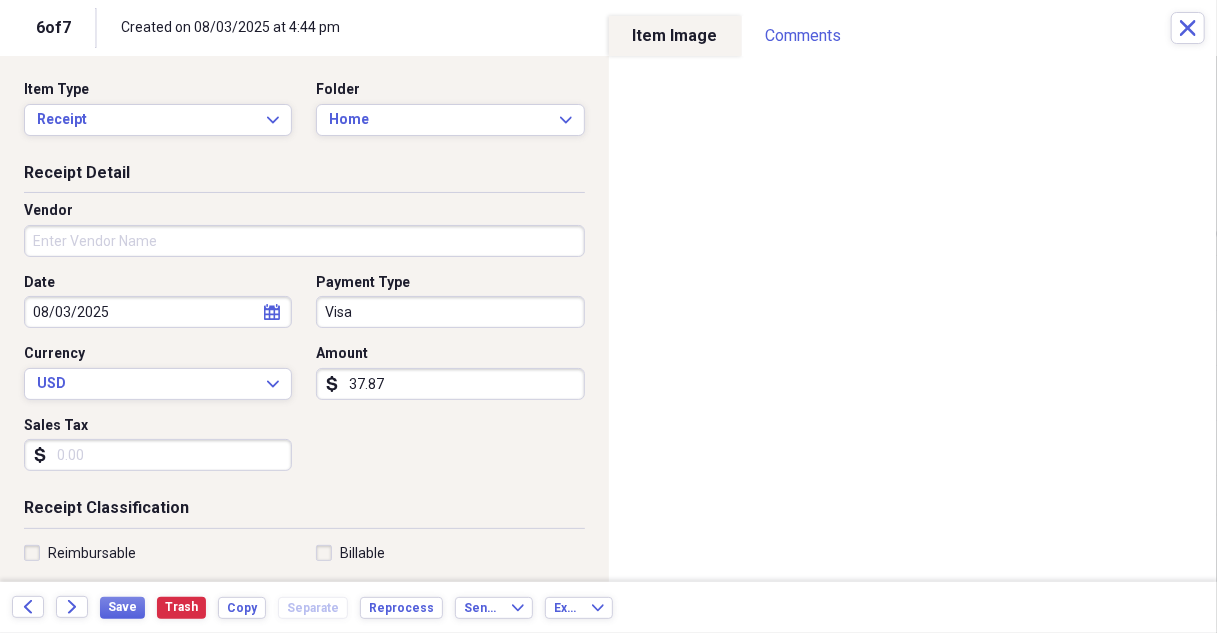 click on "Vendor" at bounding box center (304, 241) 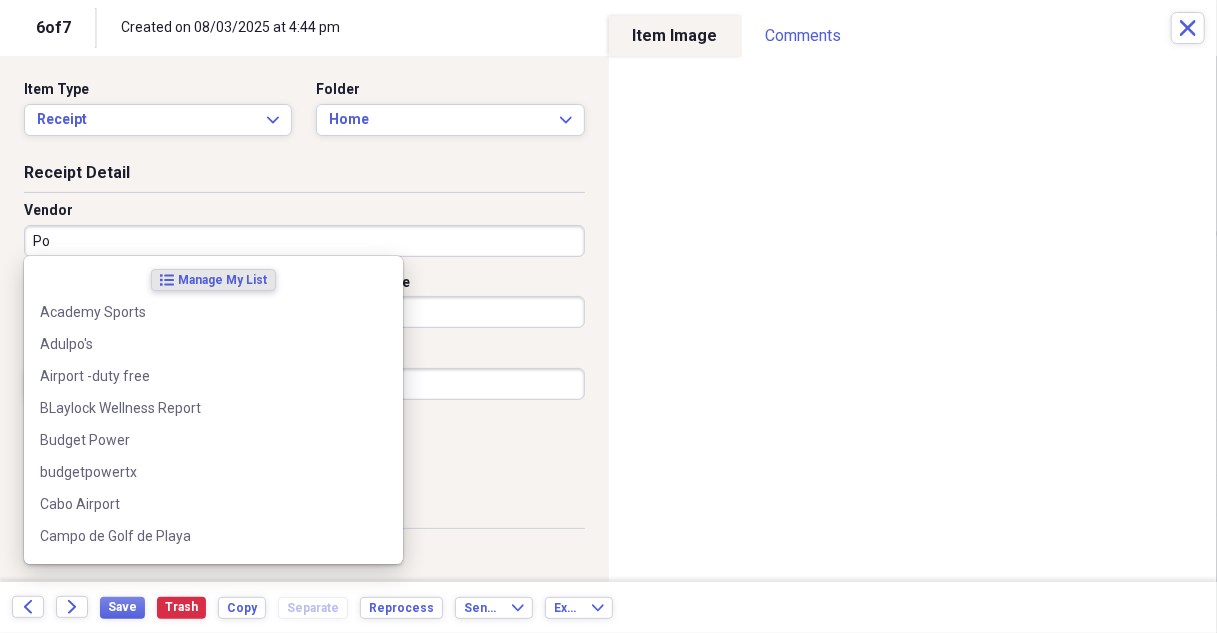 type on "P" 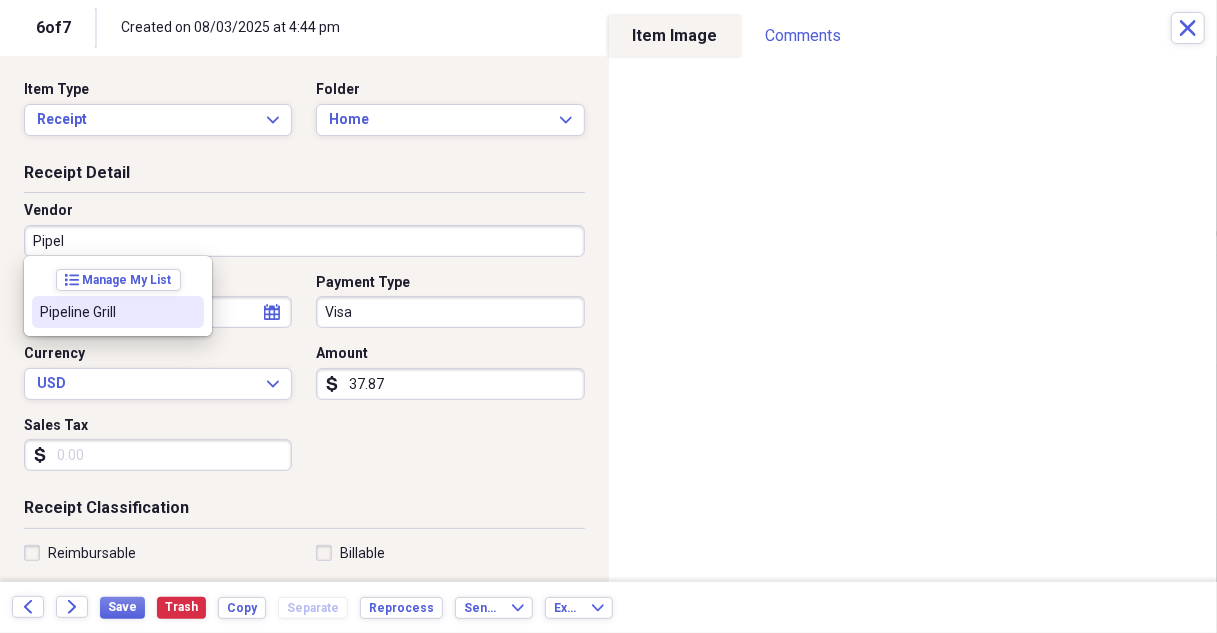 type on "Pipel" 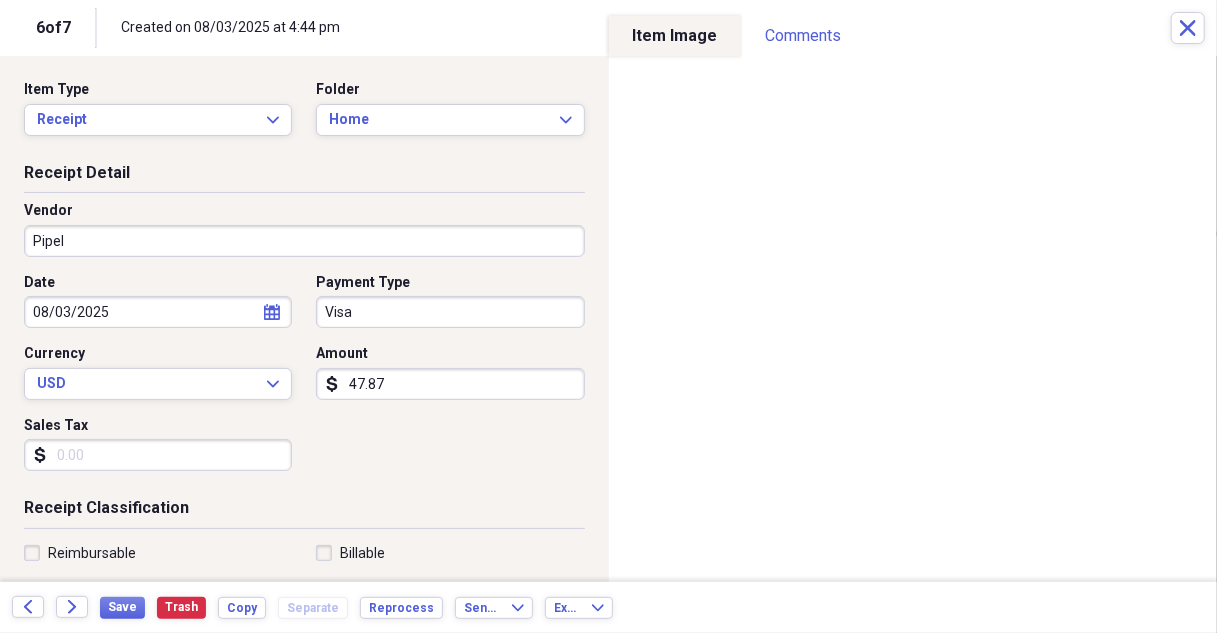 scroll, scrollTop: 300, scrollLeft: 0, axis: vertical 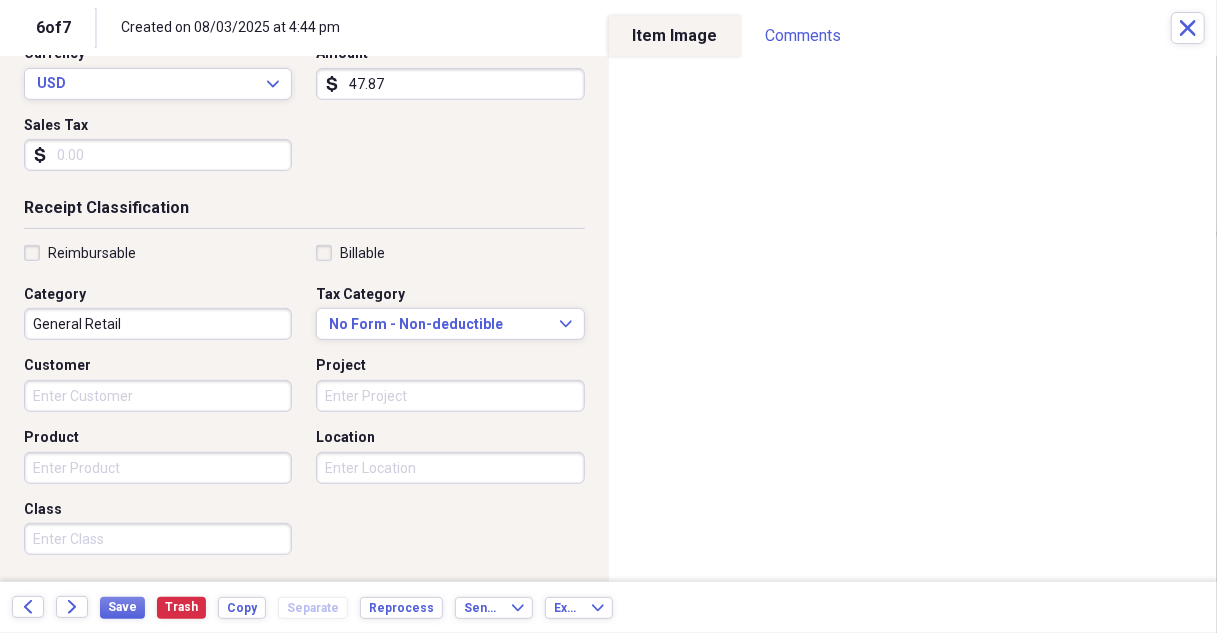 type on "47.87" 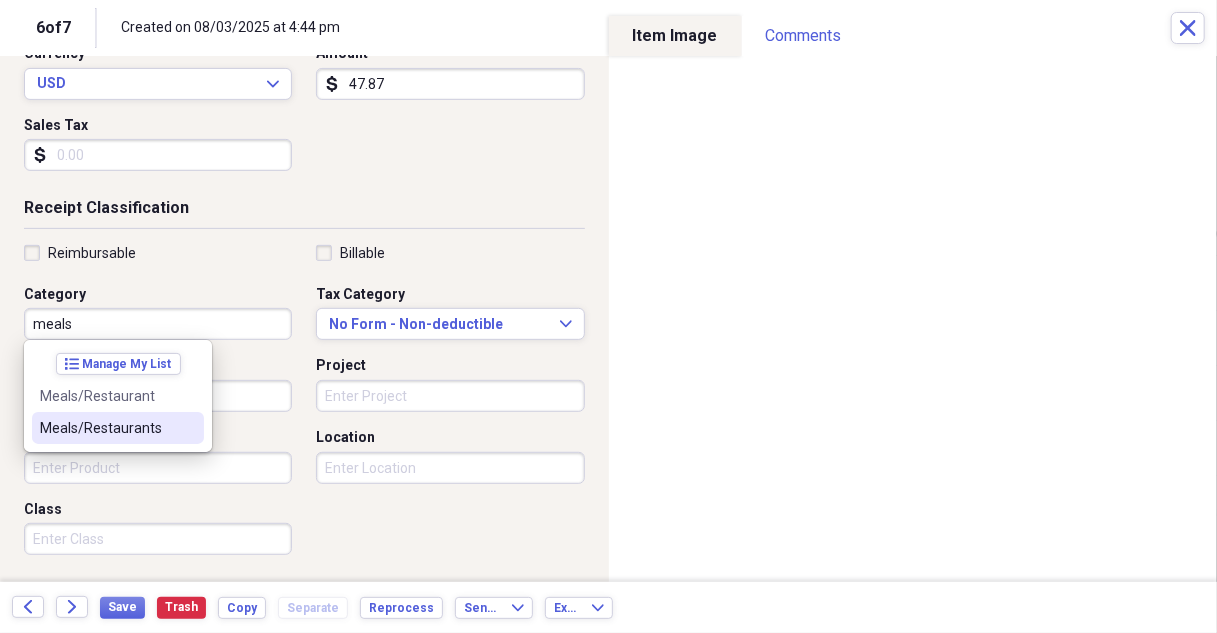 click on "Meals/Restaurants" at bounding box center (106, 428) 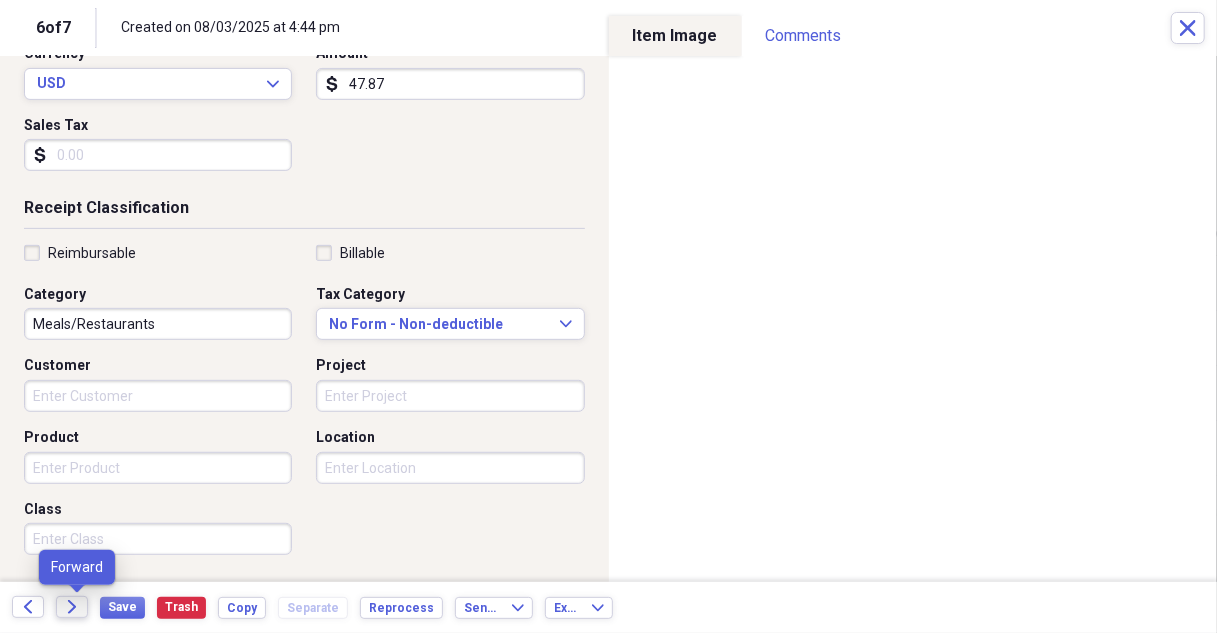 drag, startPoint x: 69, startPoint y: 603, endPoint x: 149, endPoint y: 597, distance: 80.224686 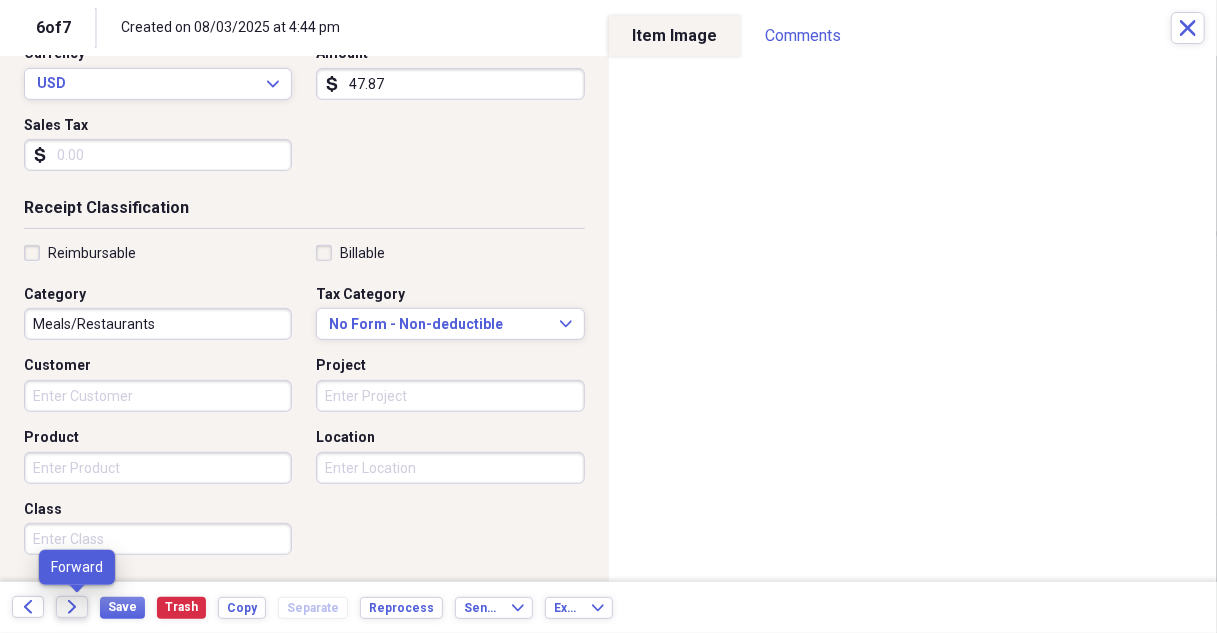 click 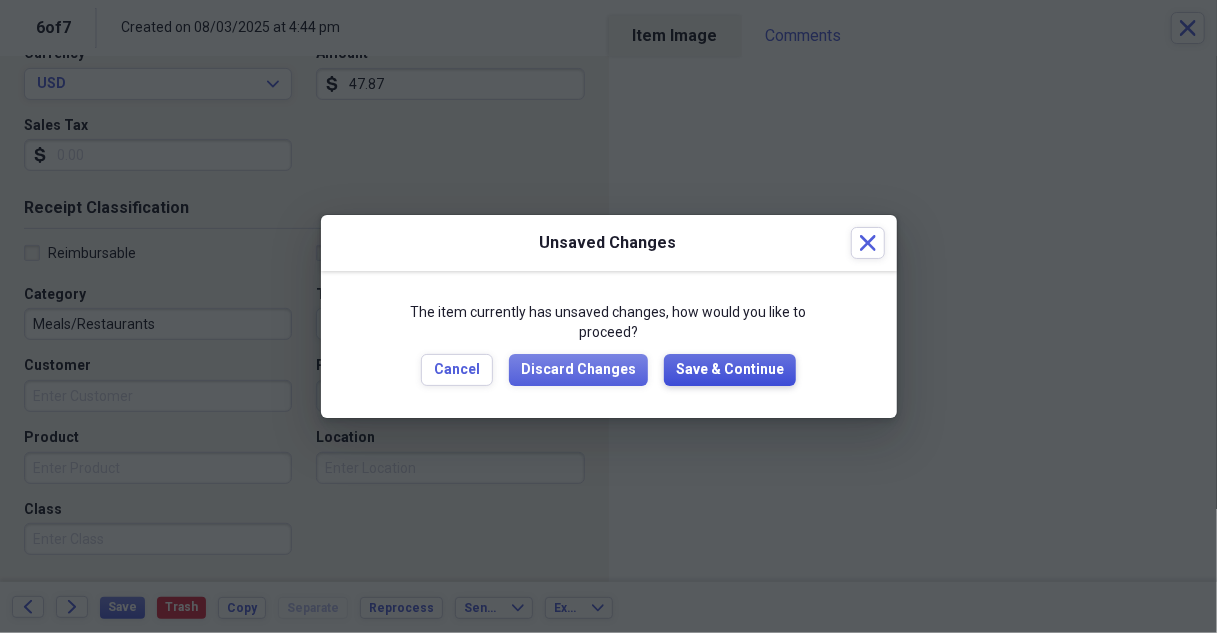 drag, startPoint x: 736, startPoint y: 372, endPoint x: 0, endPoint y: 213, distance: 752.97876 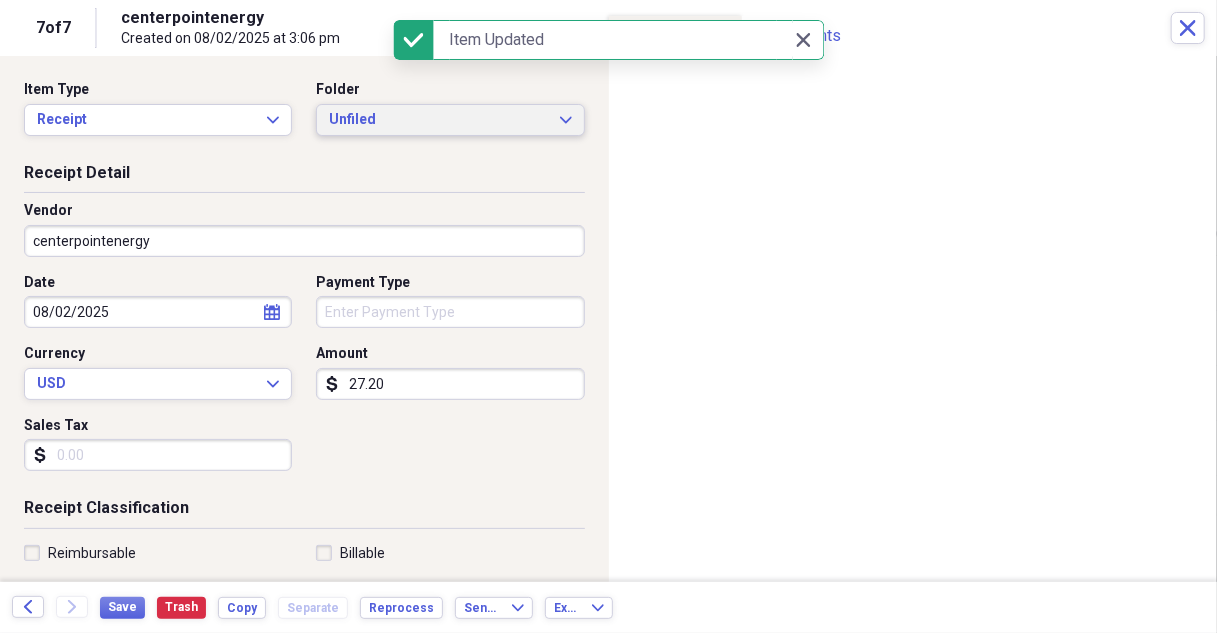 click on "Expand" 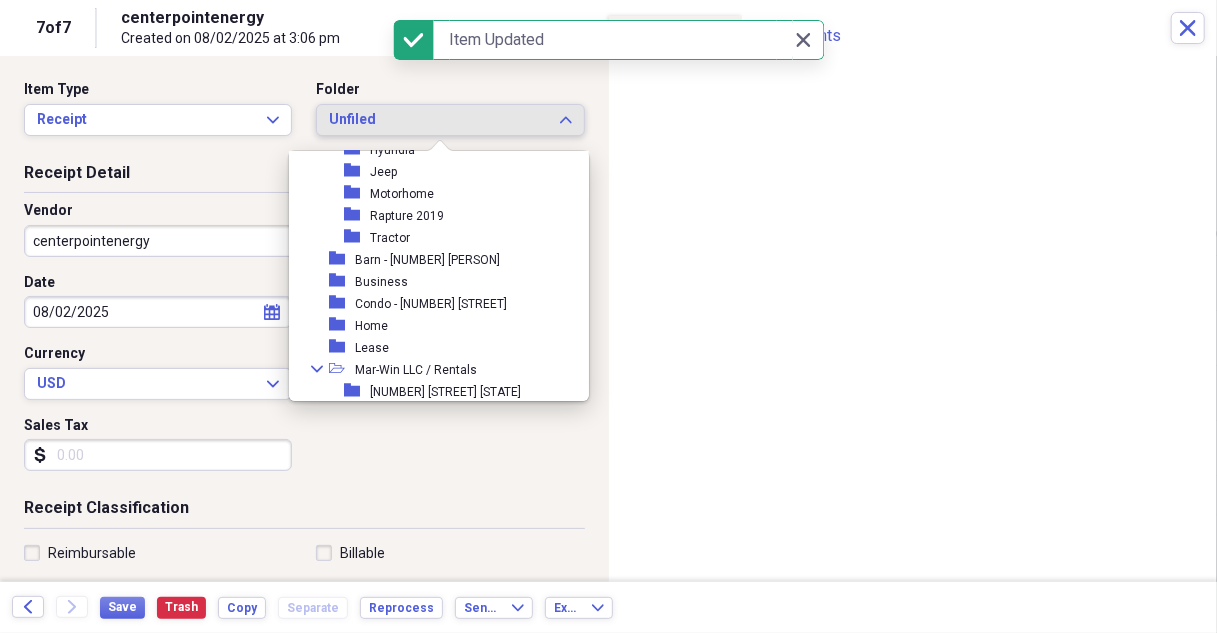 scroll, scrollTop: 231, scrollLeft: 0, axis: vertical 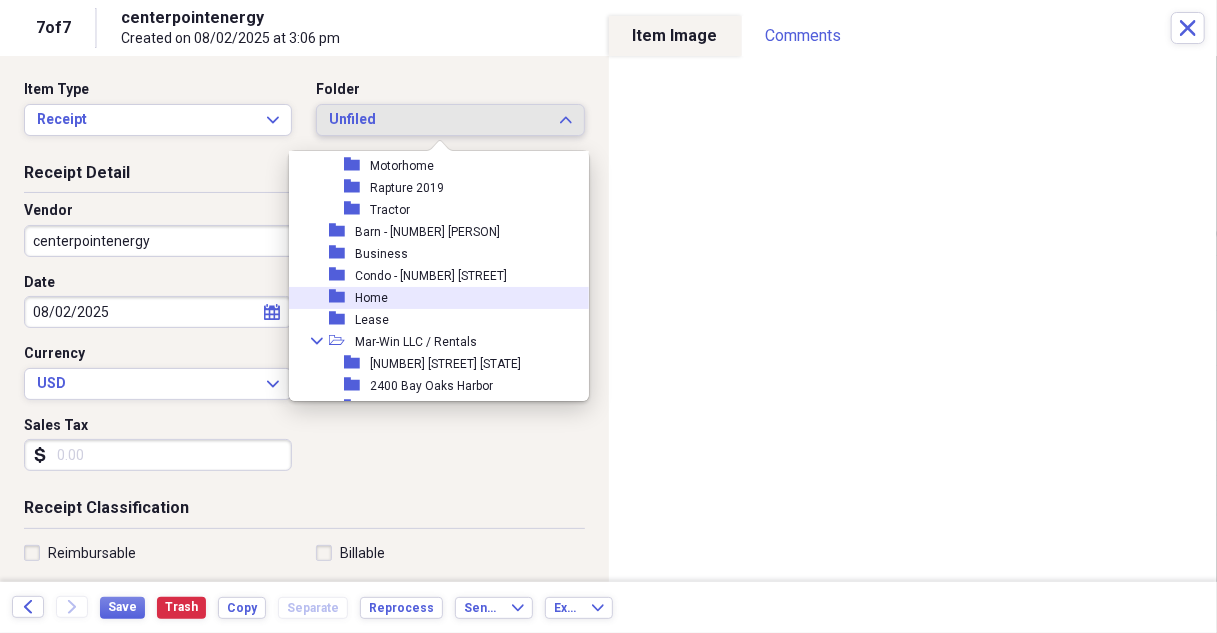 click on "Home" at bounding box center [371, 298] 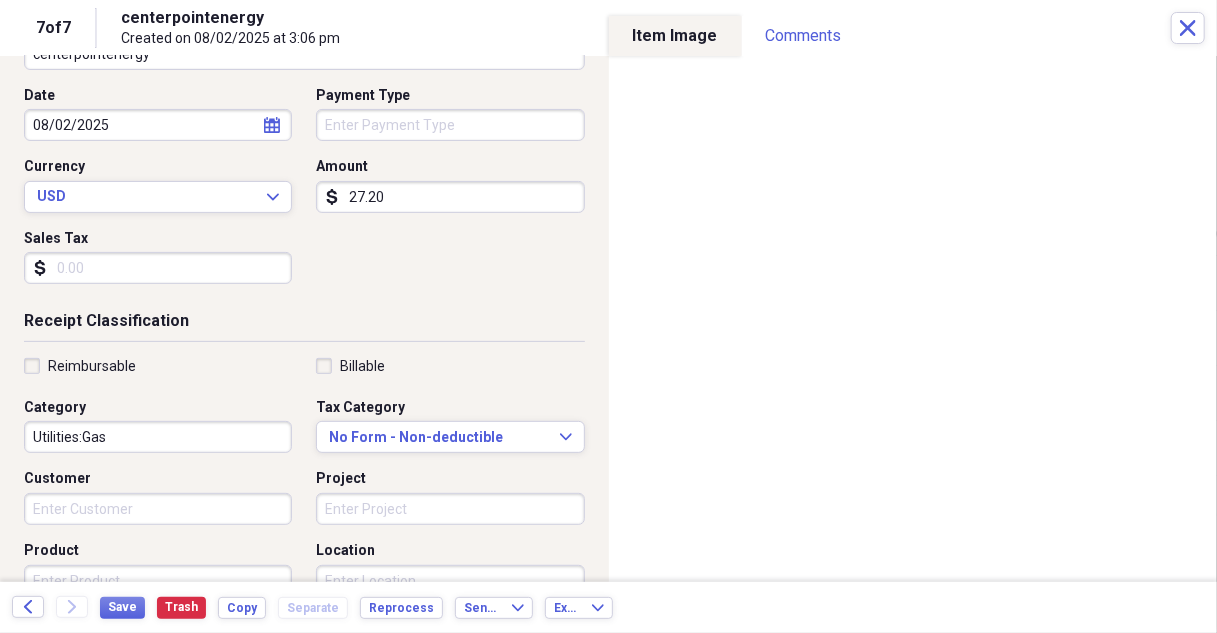 scroll, scrollTop: 300, scrollLeft: 0, axis: vertical 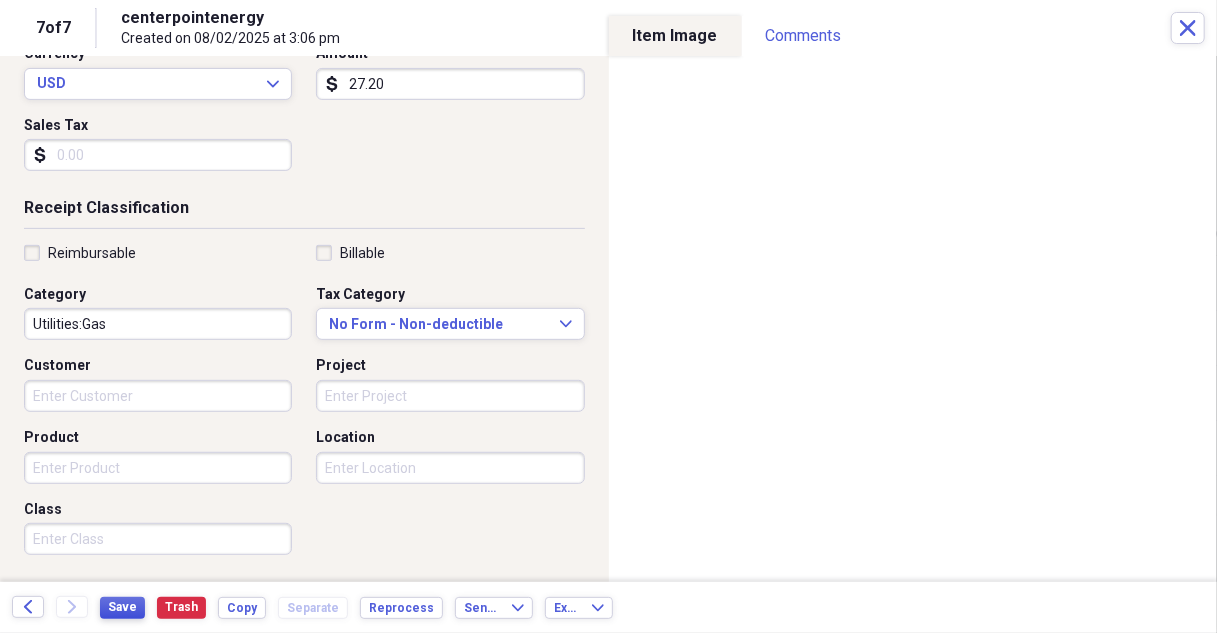 click on "Save" at bounding box center (122, 607) 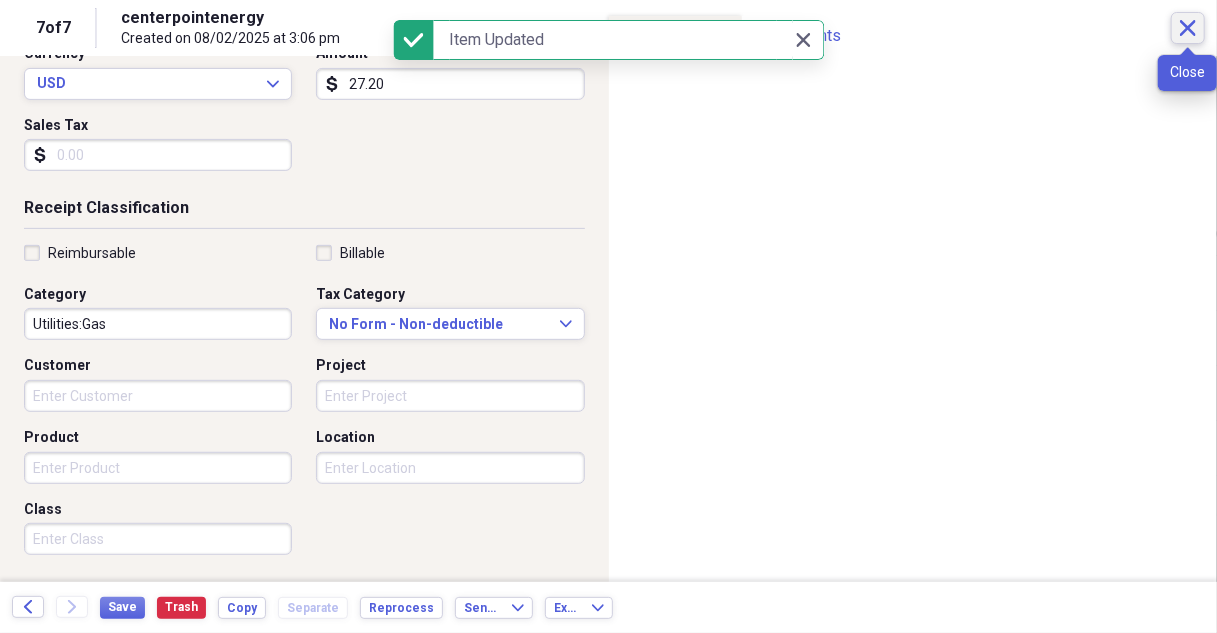click 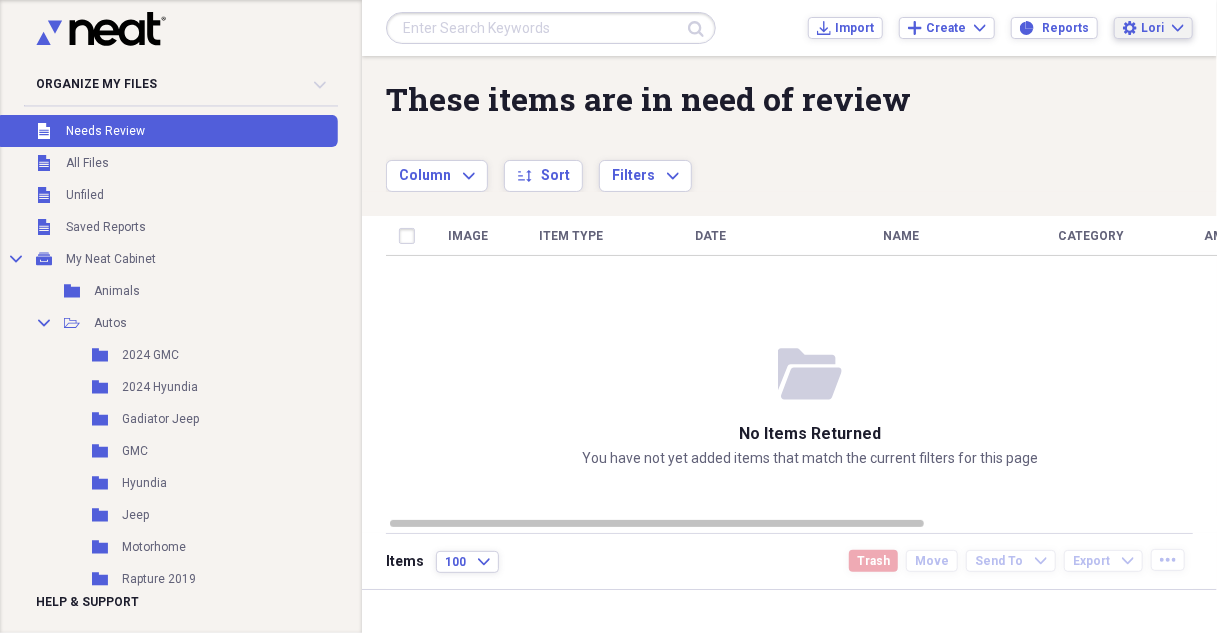click on "[PERSON] Expand" at bounding box center [1162, 28] 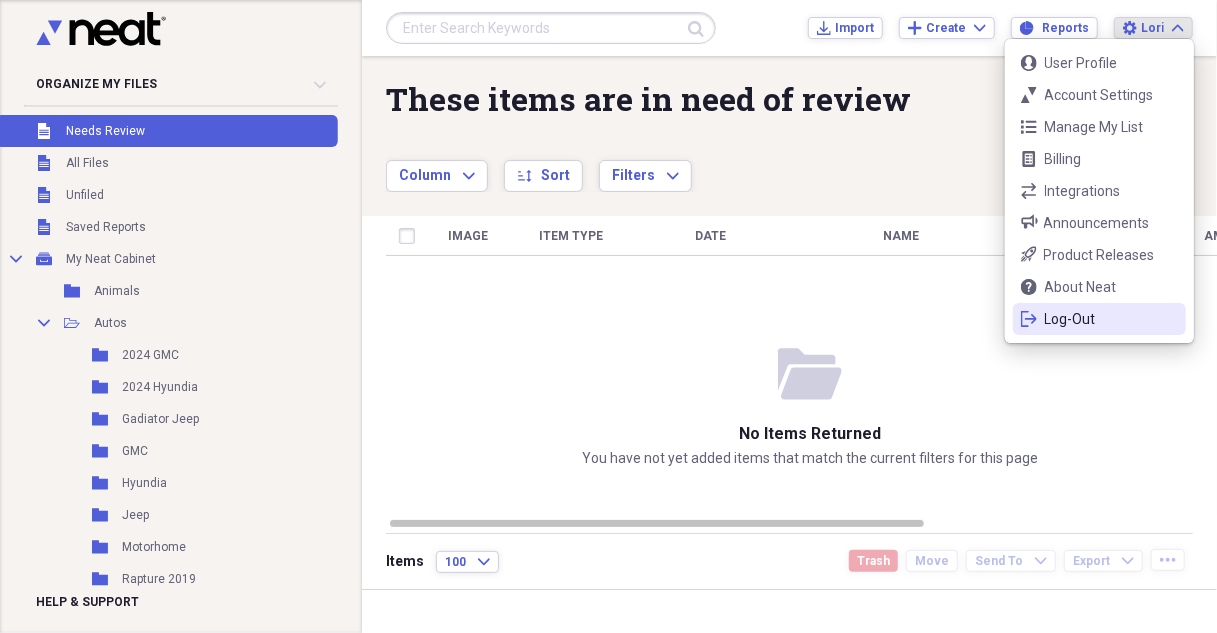 click on "Log-Out" at bounding box center (1099, 319) 